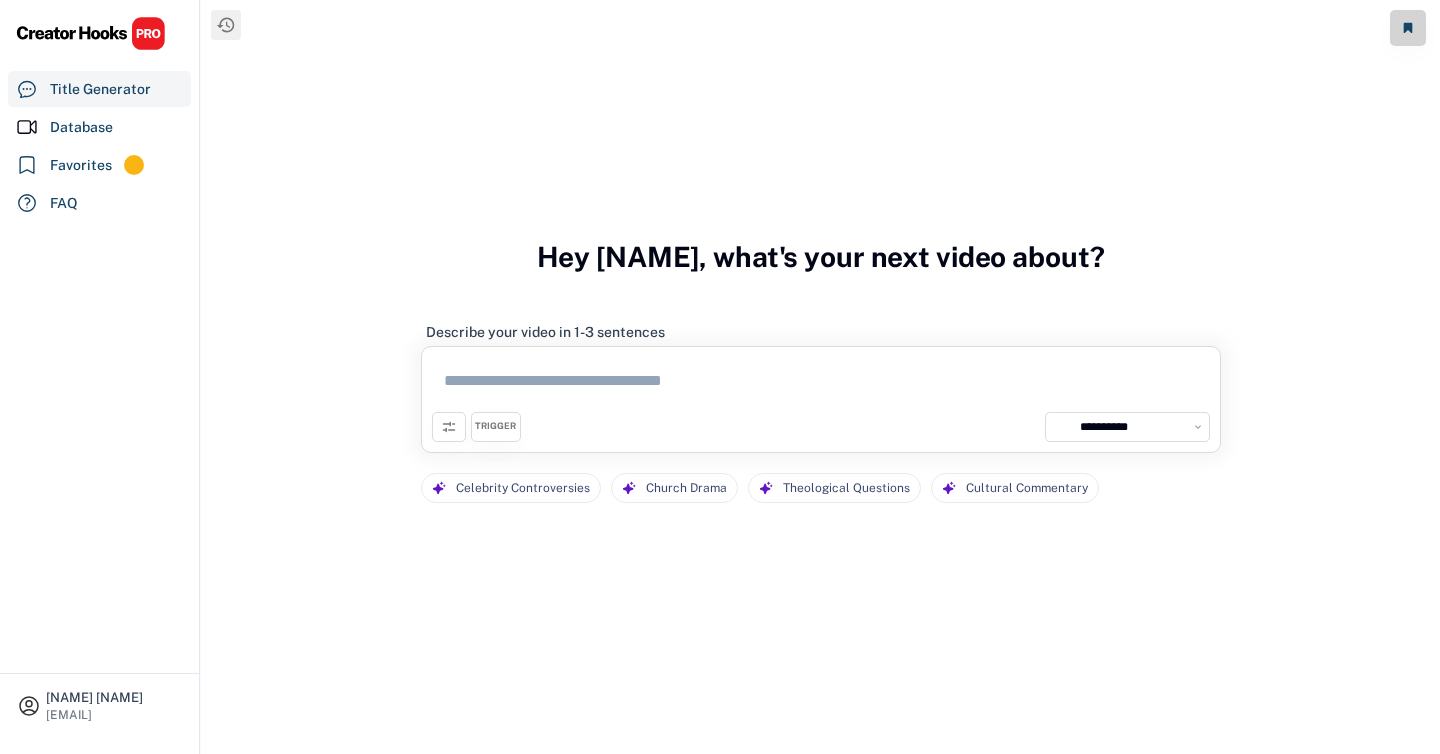 select on "**********" 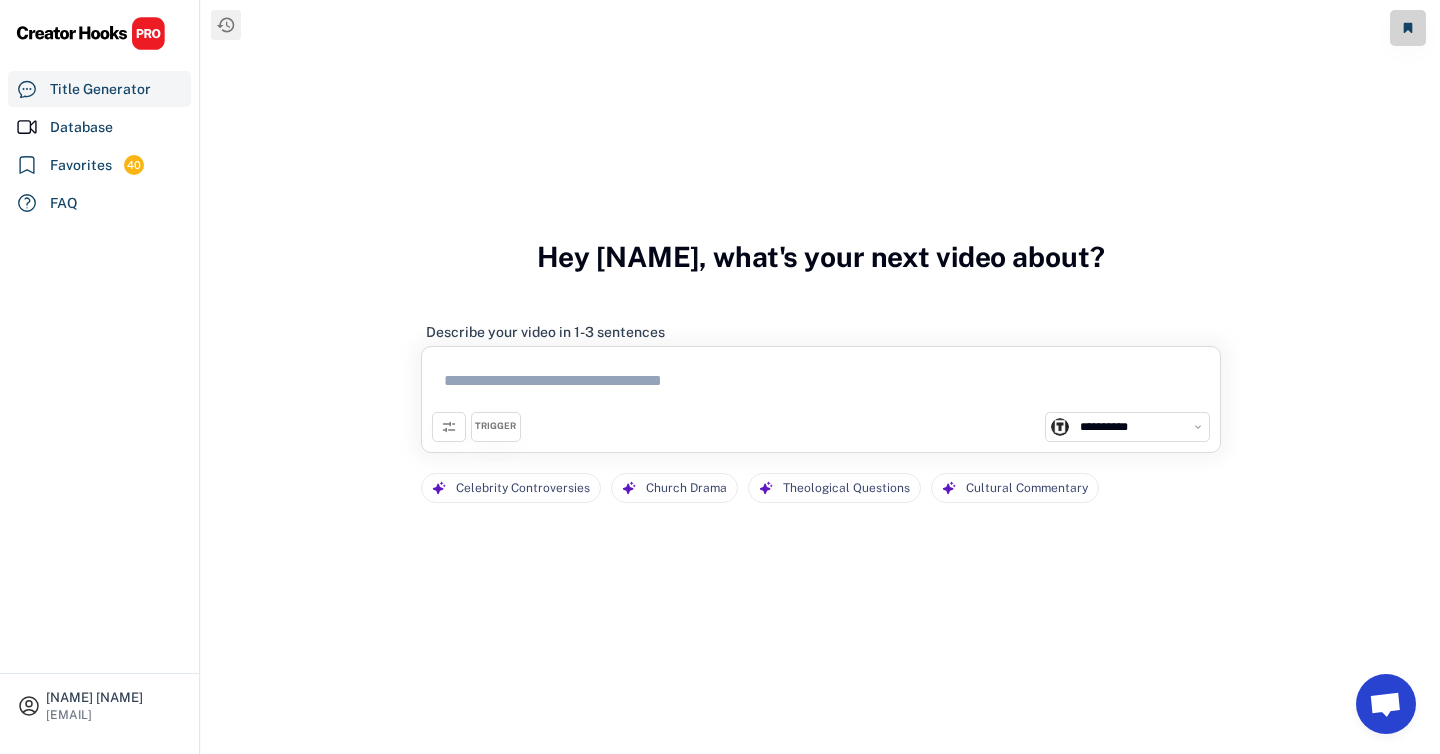 click at bounding box center (821, 384) 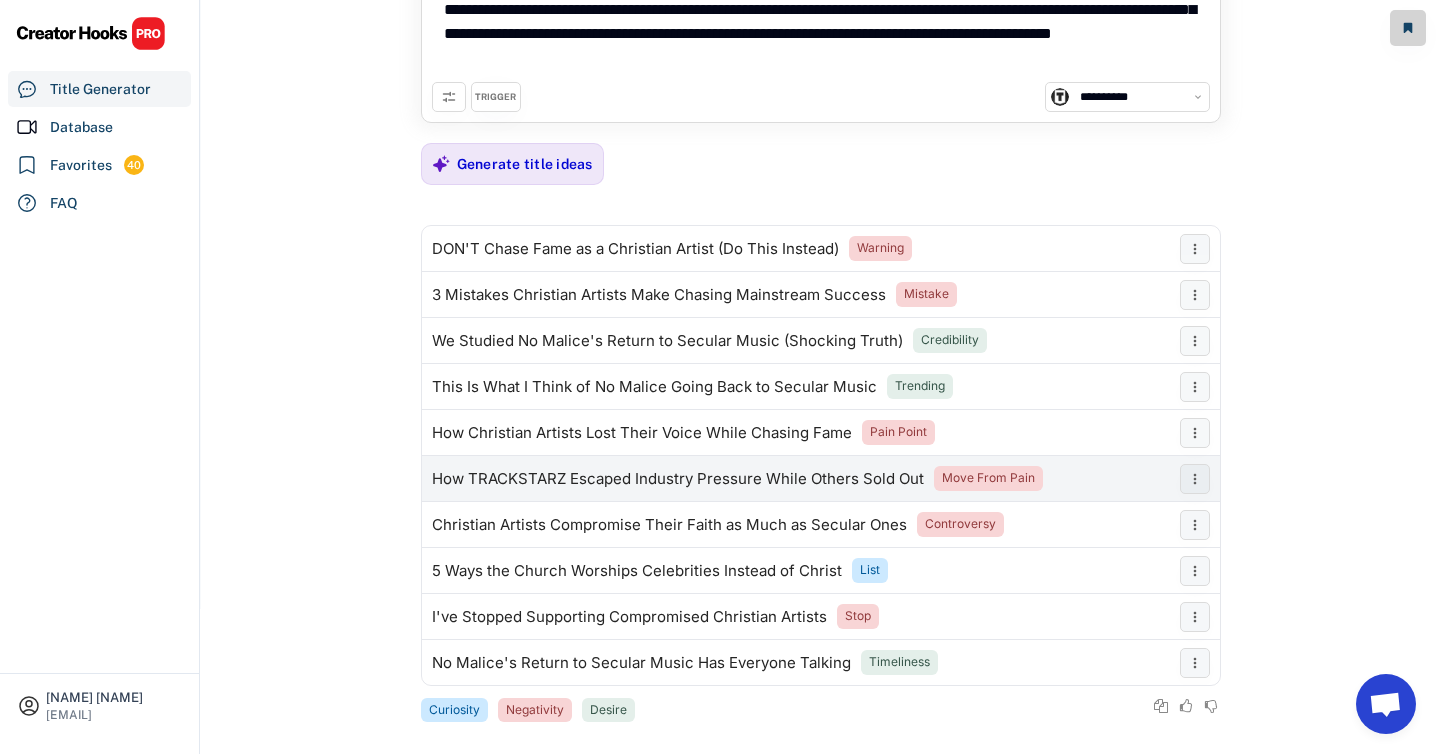 scroll, scrollTop: 161, scrollLeft: 0, axis: vertical 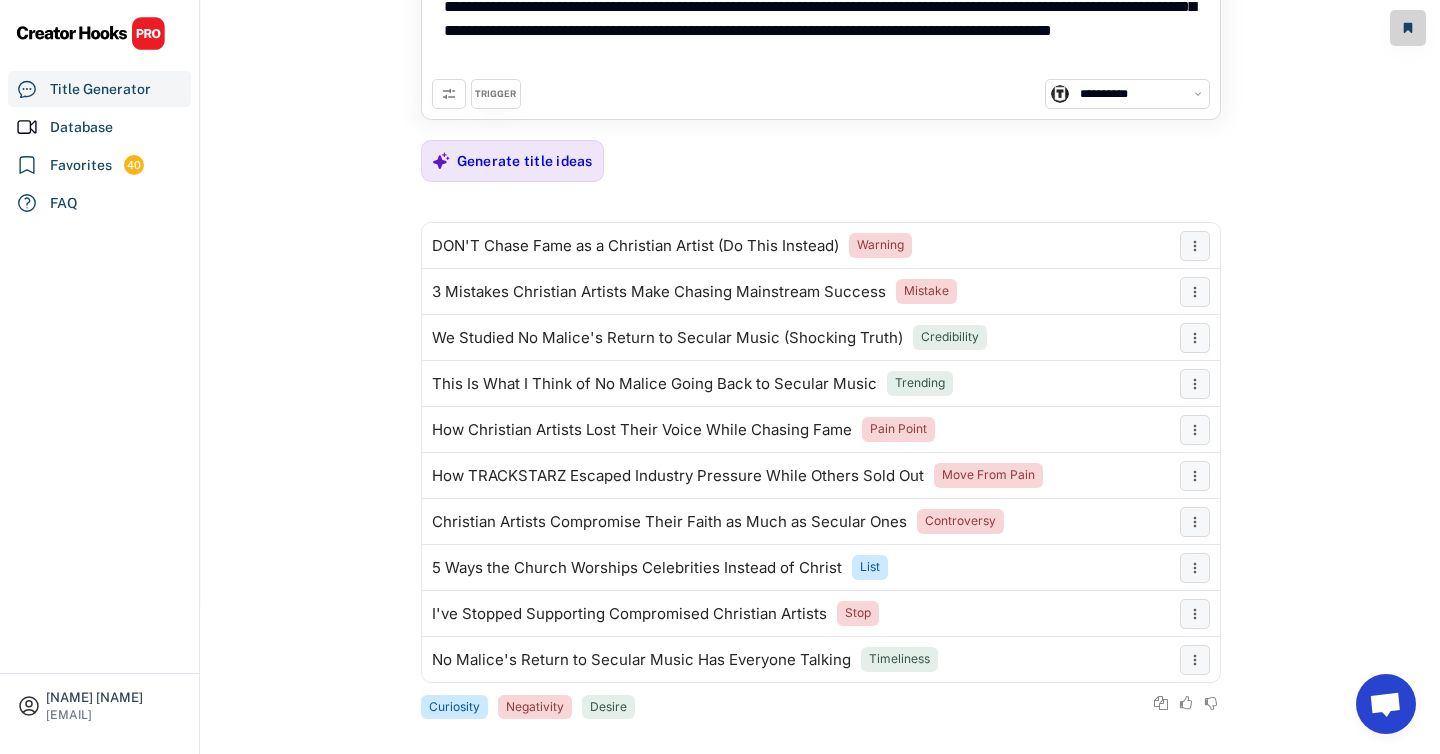 type on "**********" 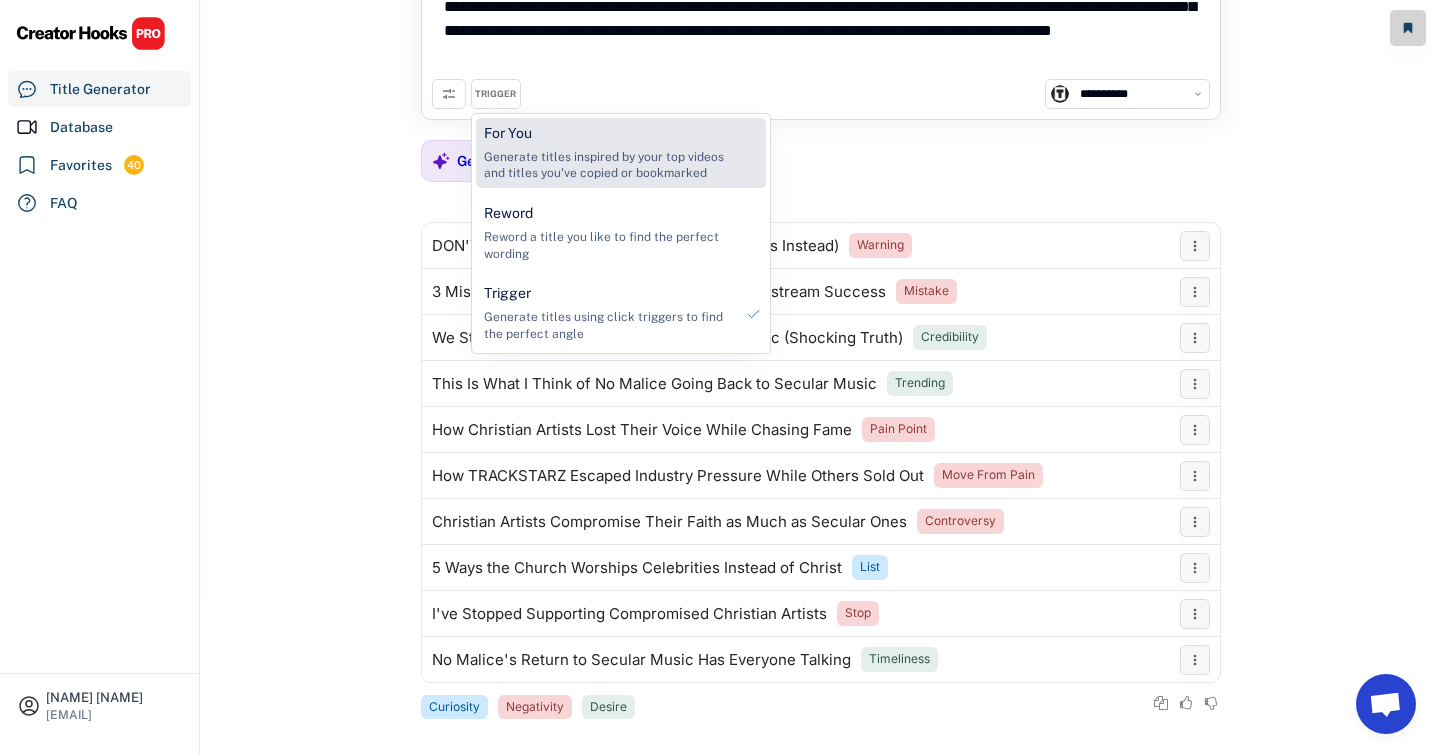 click on "Generate titles inspired by your top videos and titles you've copied or bookmarked" at bounding box center [608, 166] 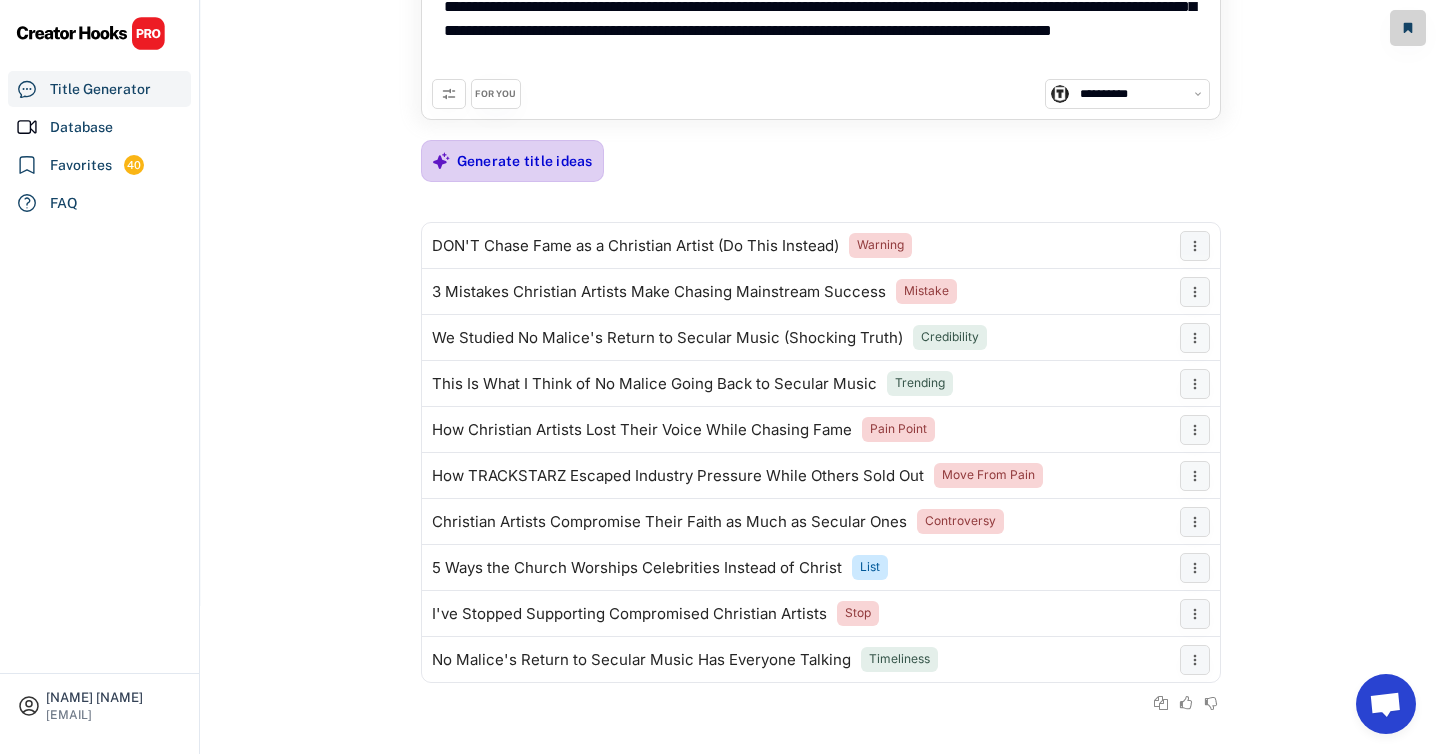 click on "Generate title ideas" at bounding box center (525, 161) 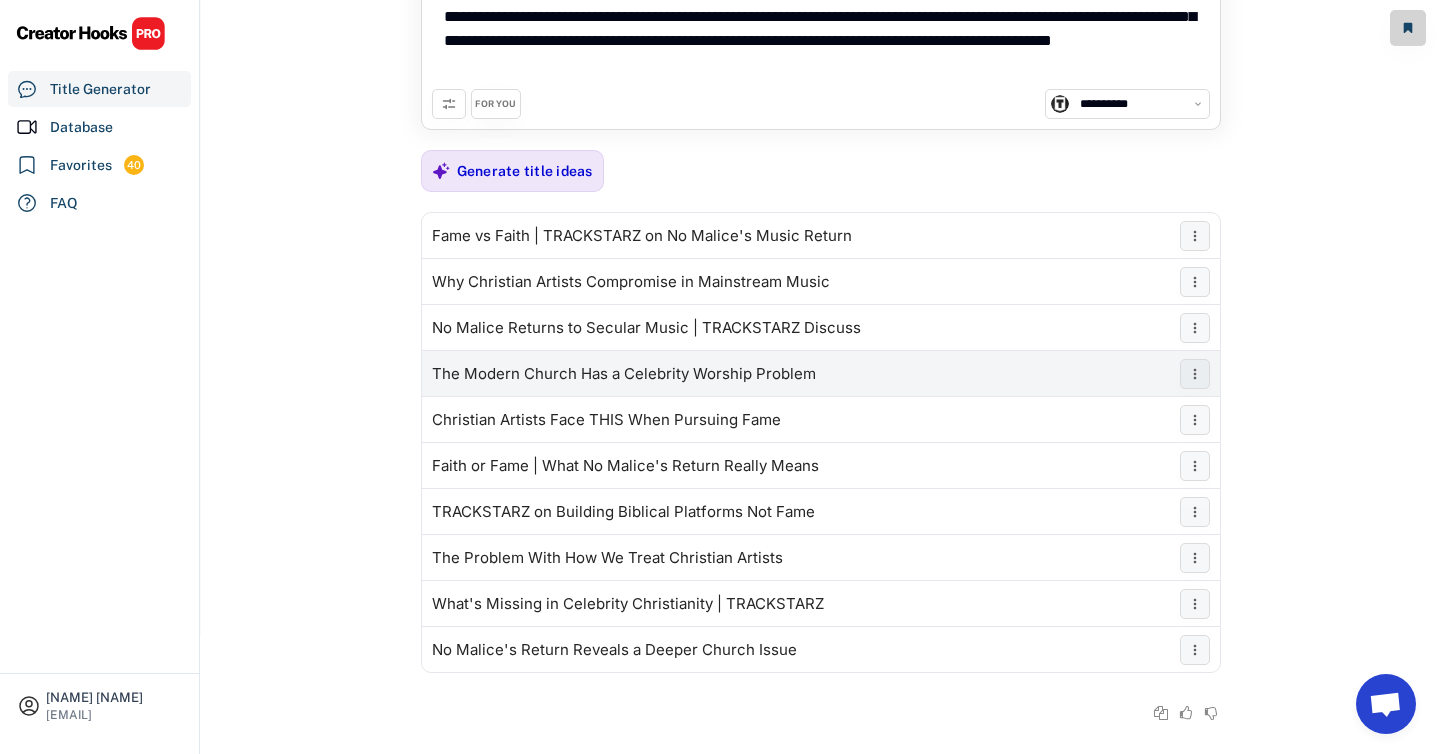 scroll, scrollTop: 160, scrollLeft: 0, axis: vertical 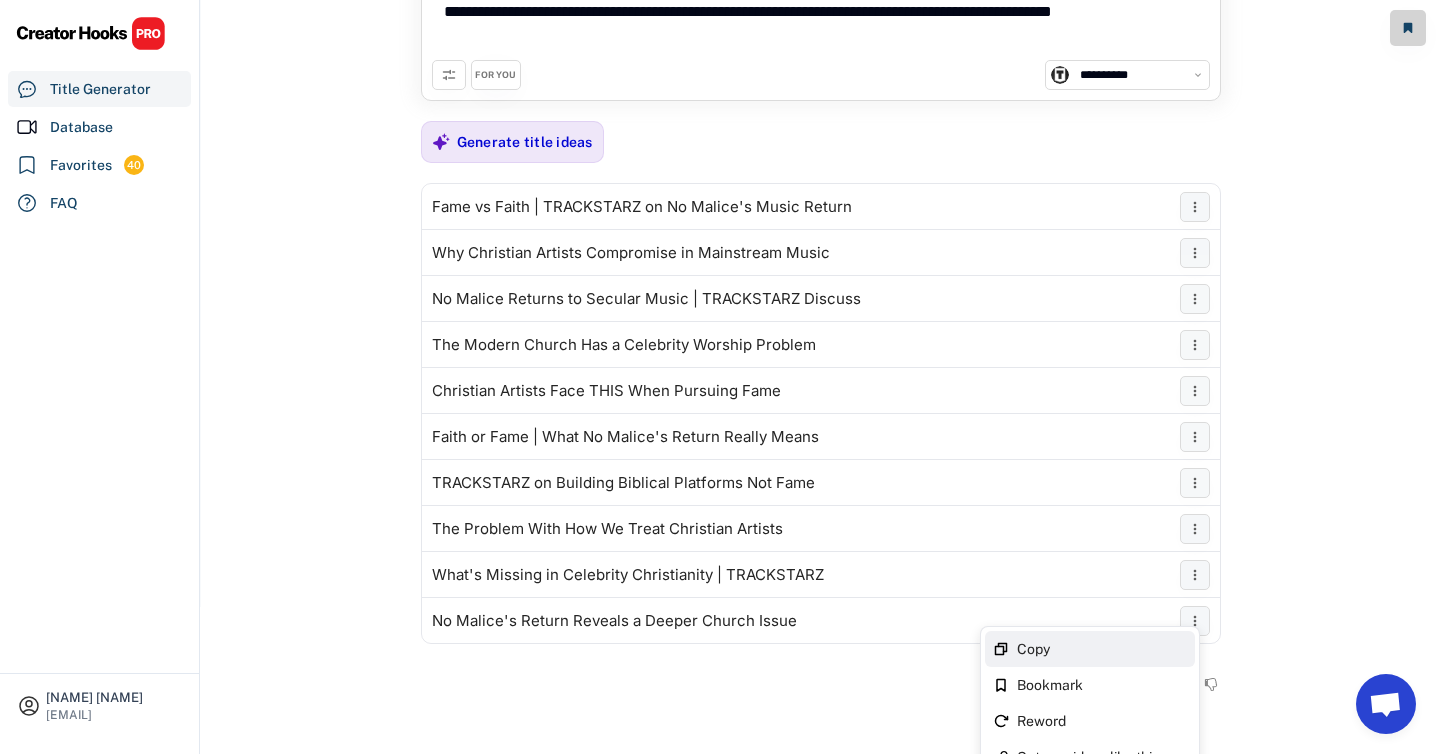 click on "Copy" at bounding box center (1102, 649) 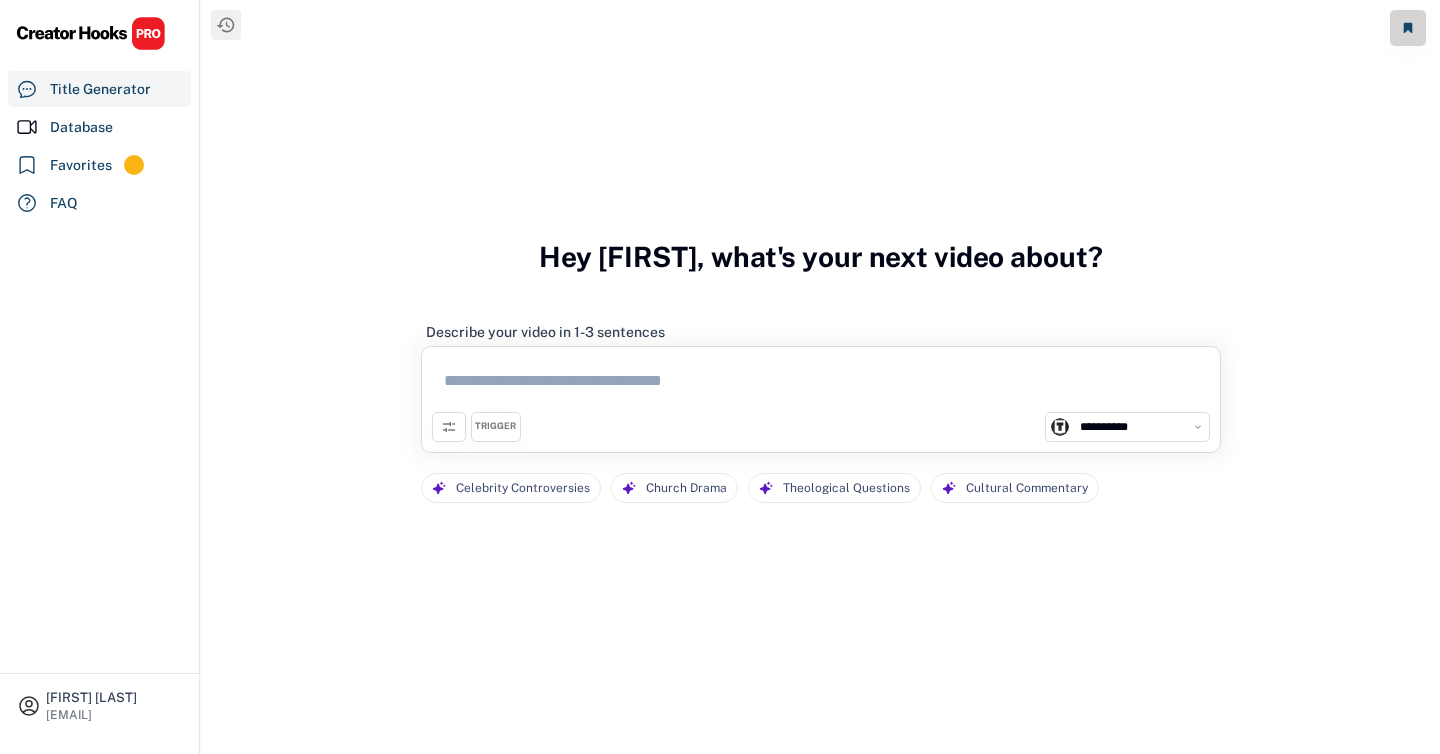 select on "**********" 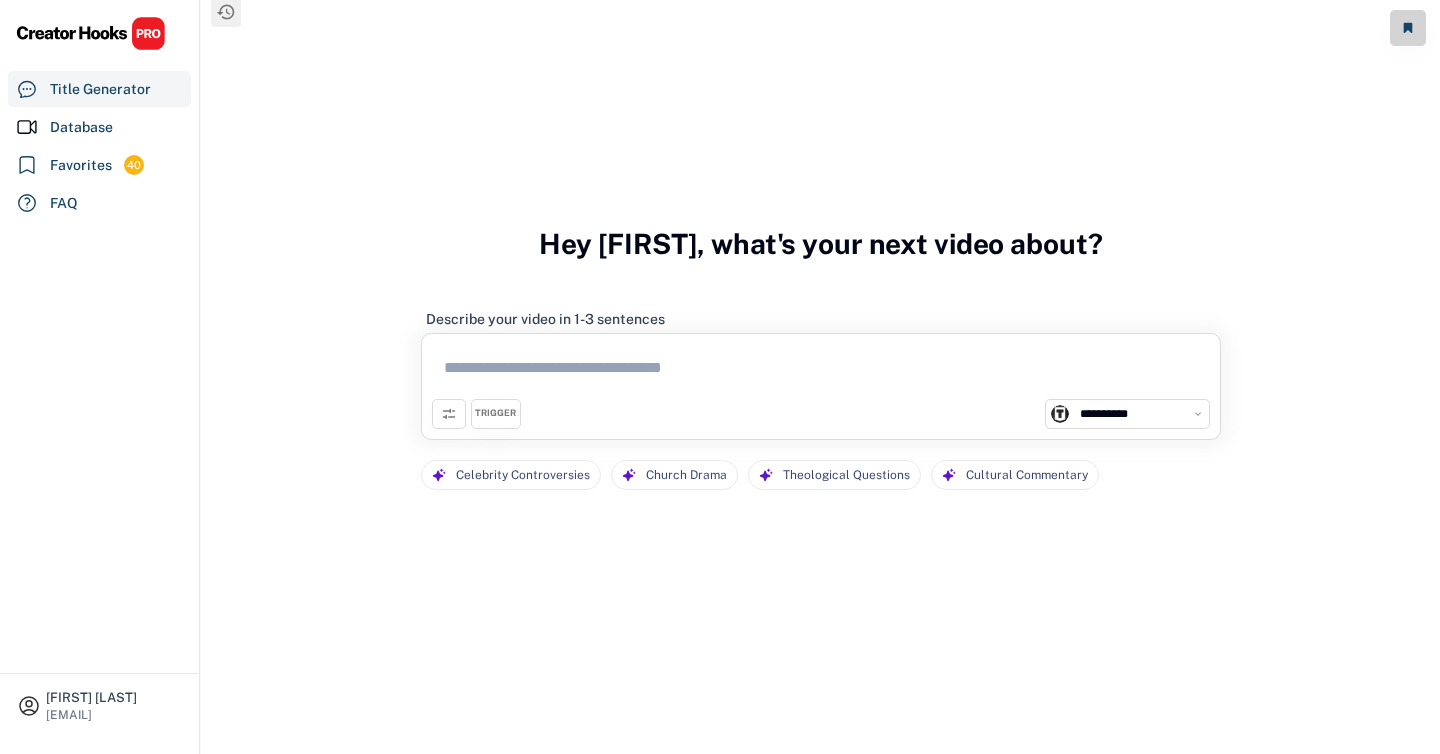 click at bounding box center (821, 371) 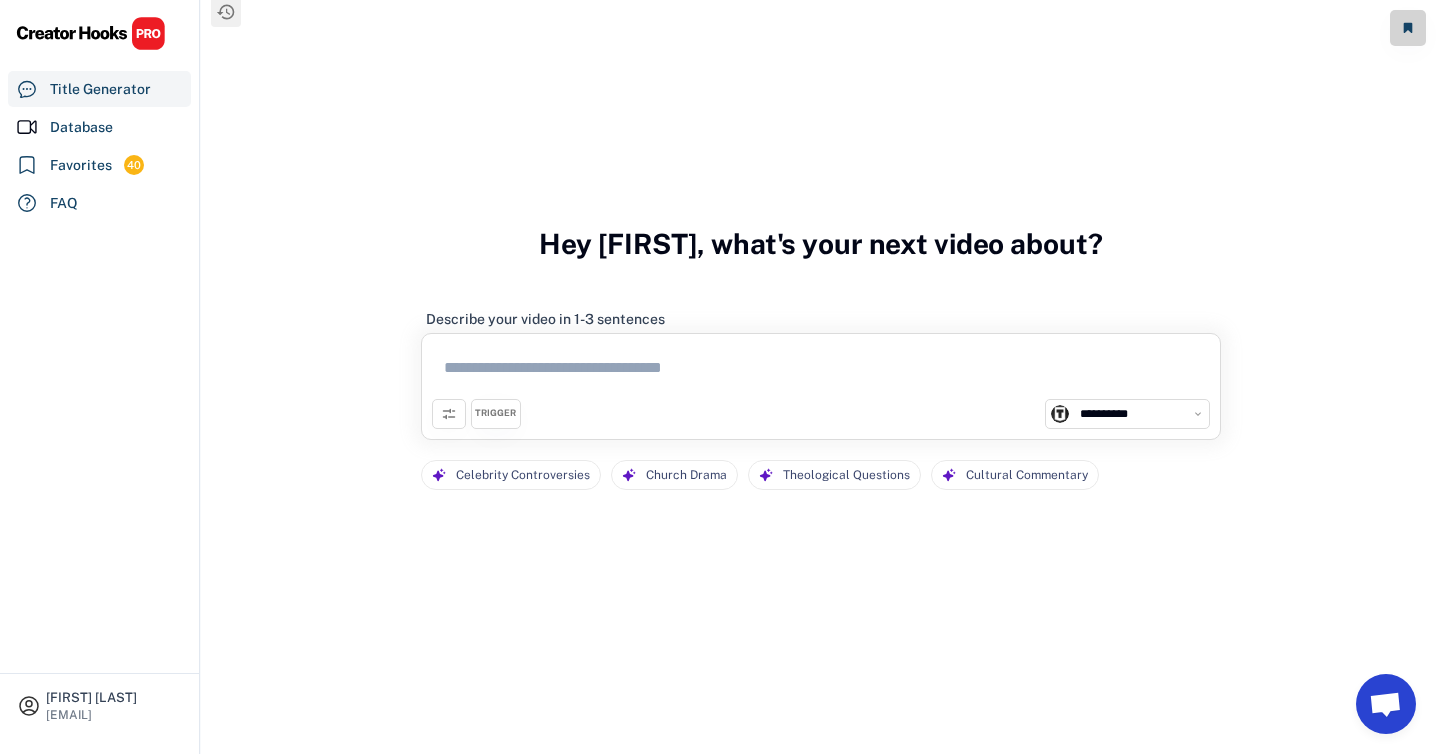 paste on "**********" 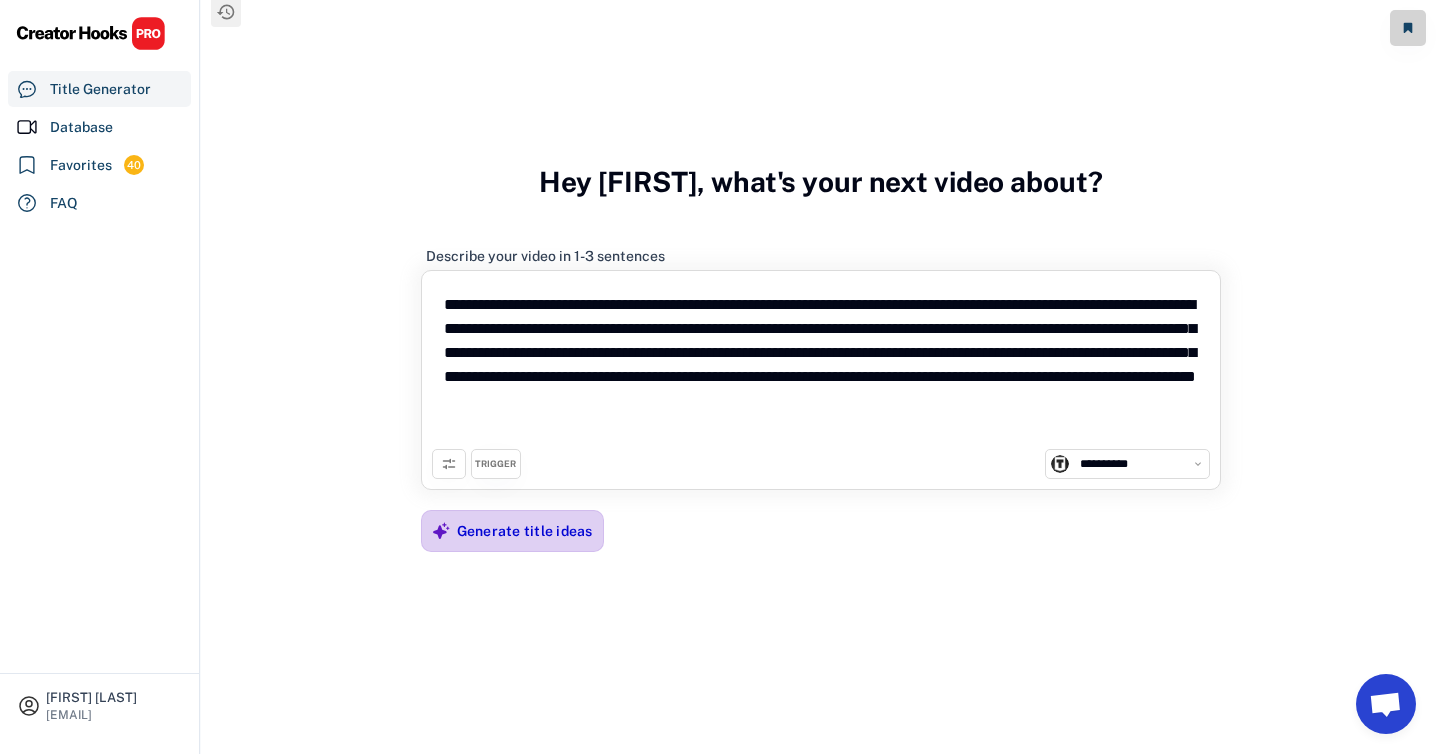 type on "**********" 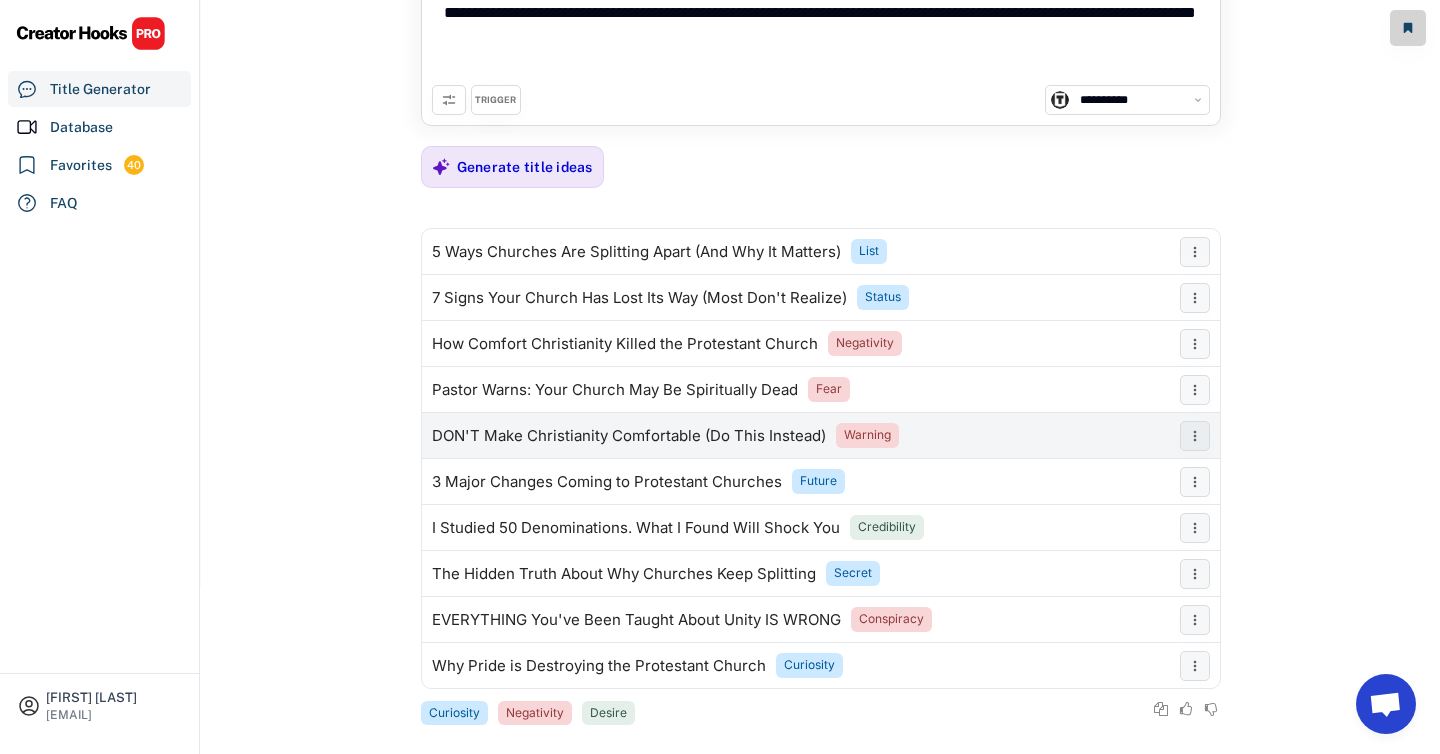 scroll, scrollTop: 188, scrollLeft: 0, axis: vertical 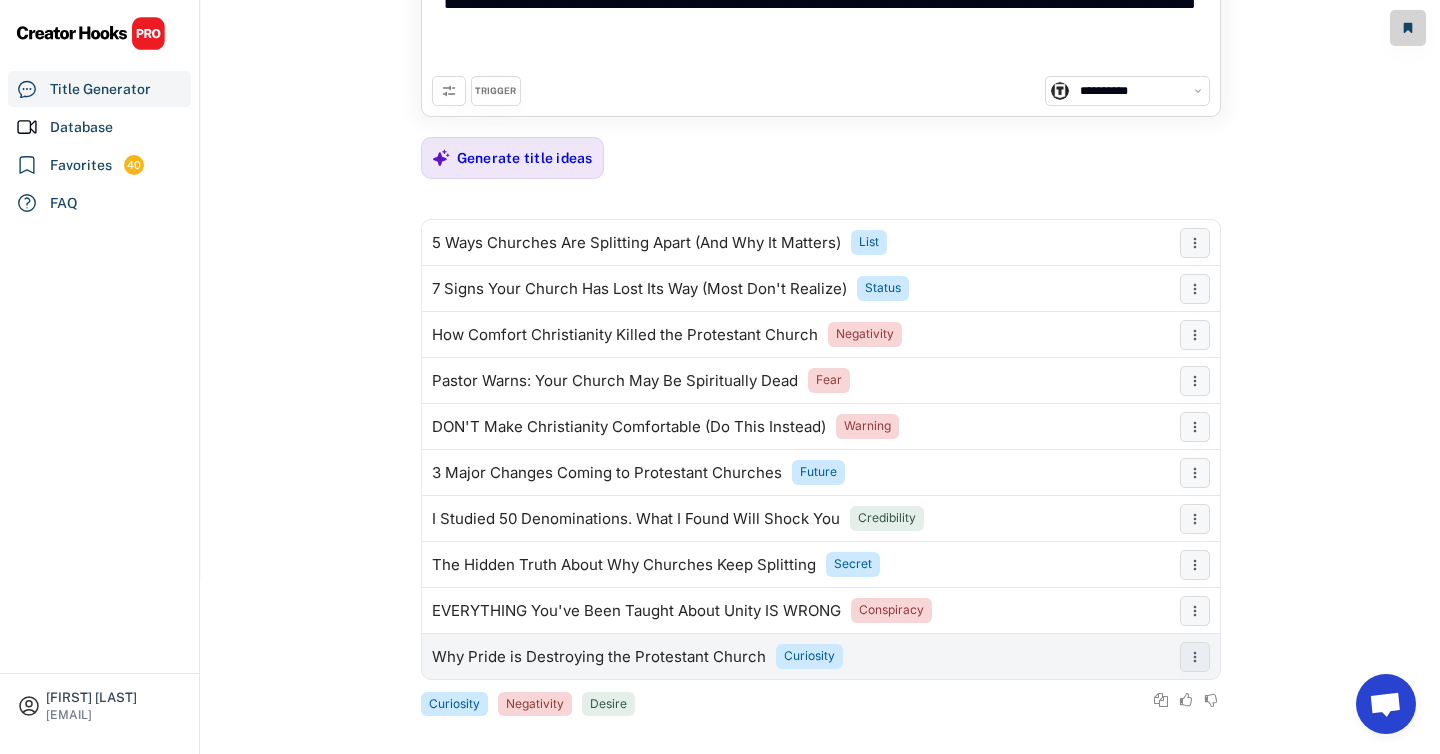 click on "Why Pride is Destroying the Protestant Church Curiosity" at bounding box center (796, 657) 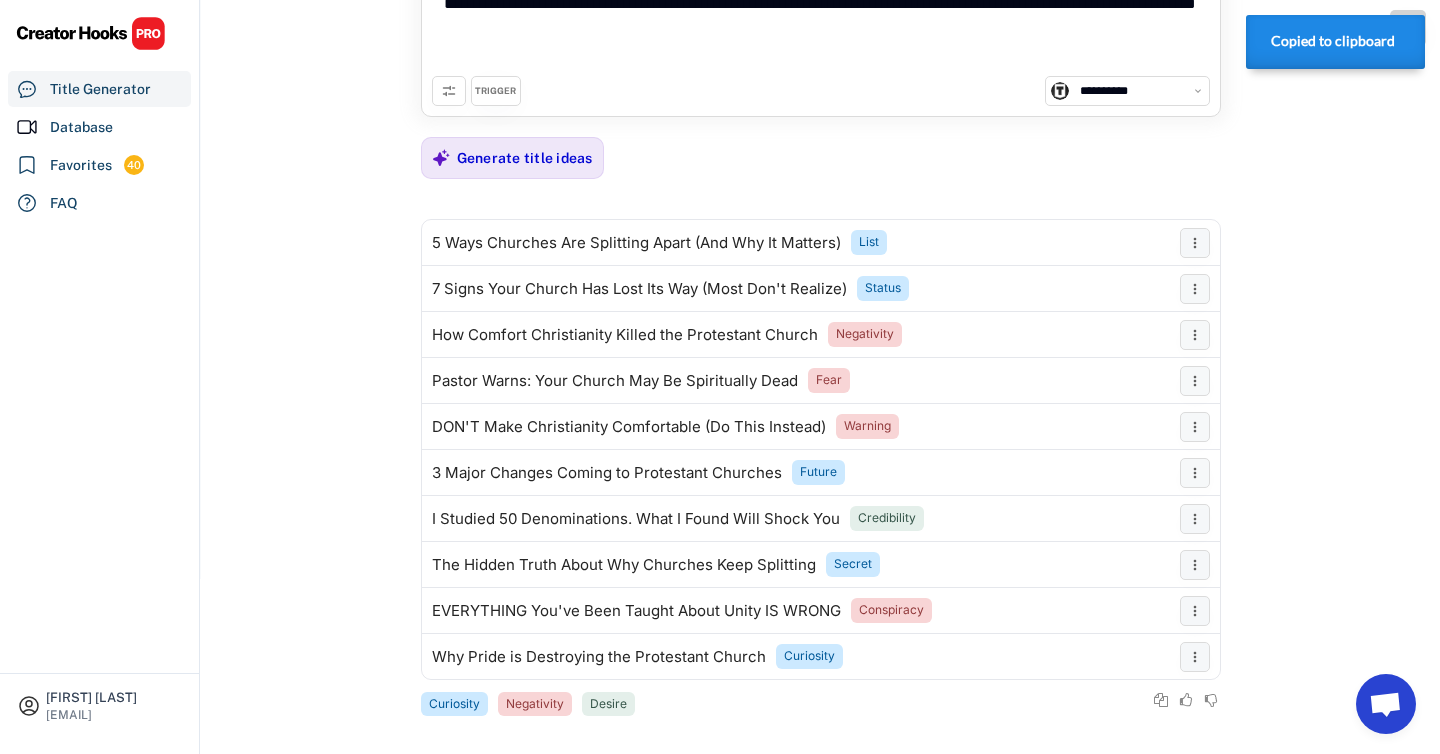 click on "TRIGGER" at bounding box center [495, 91] 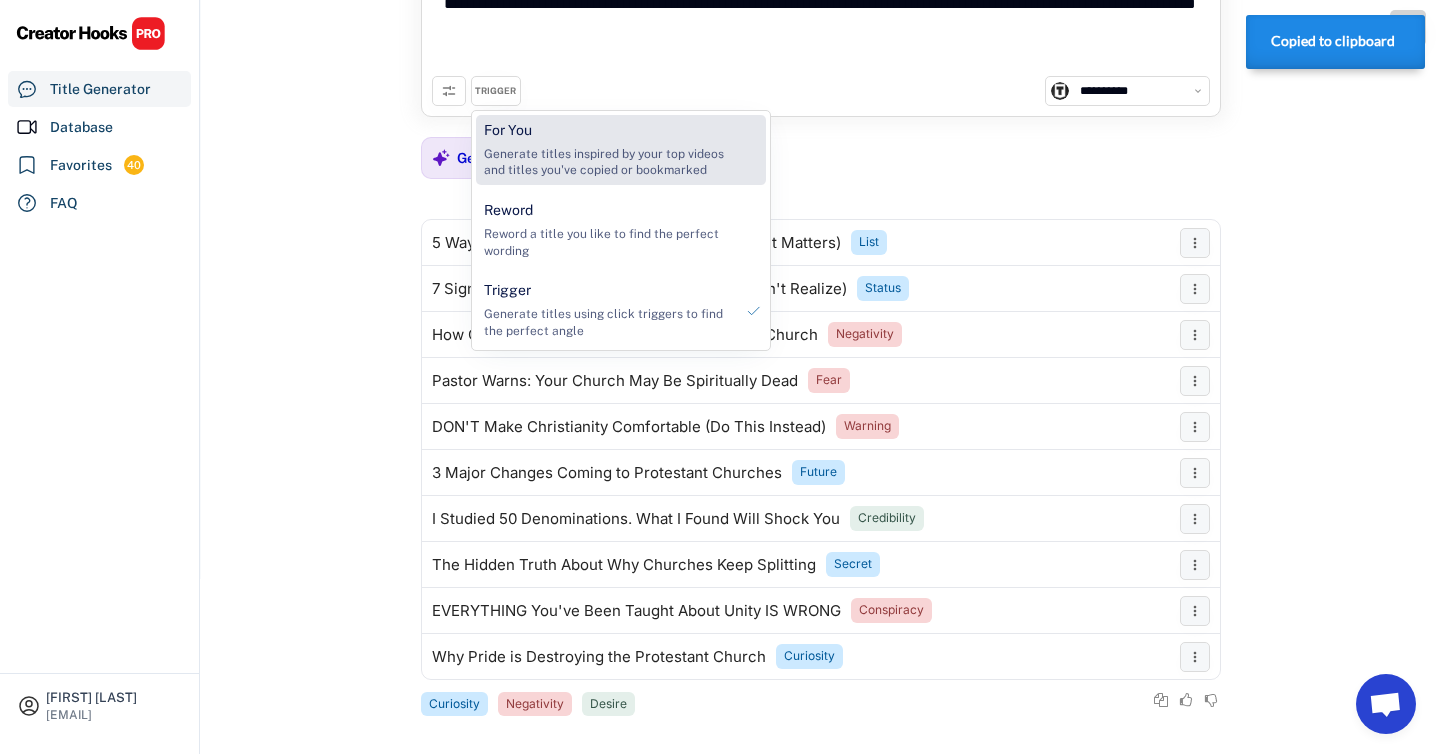 click on "Generate titles inspired by your top videos and titles you've copied or bookmarked" at bounding box center [608, 163] 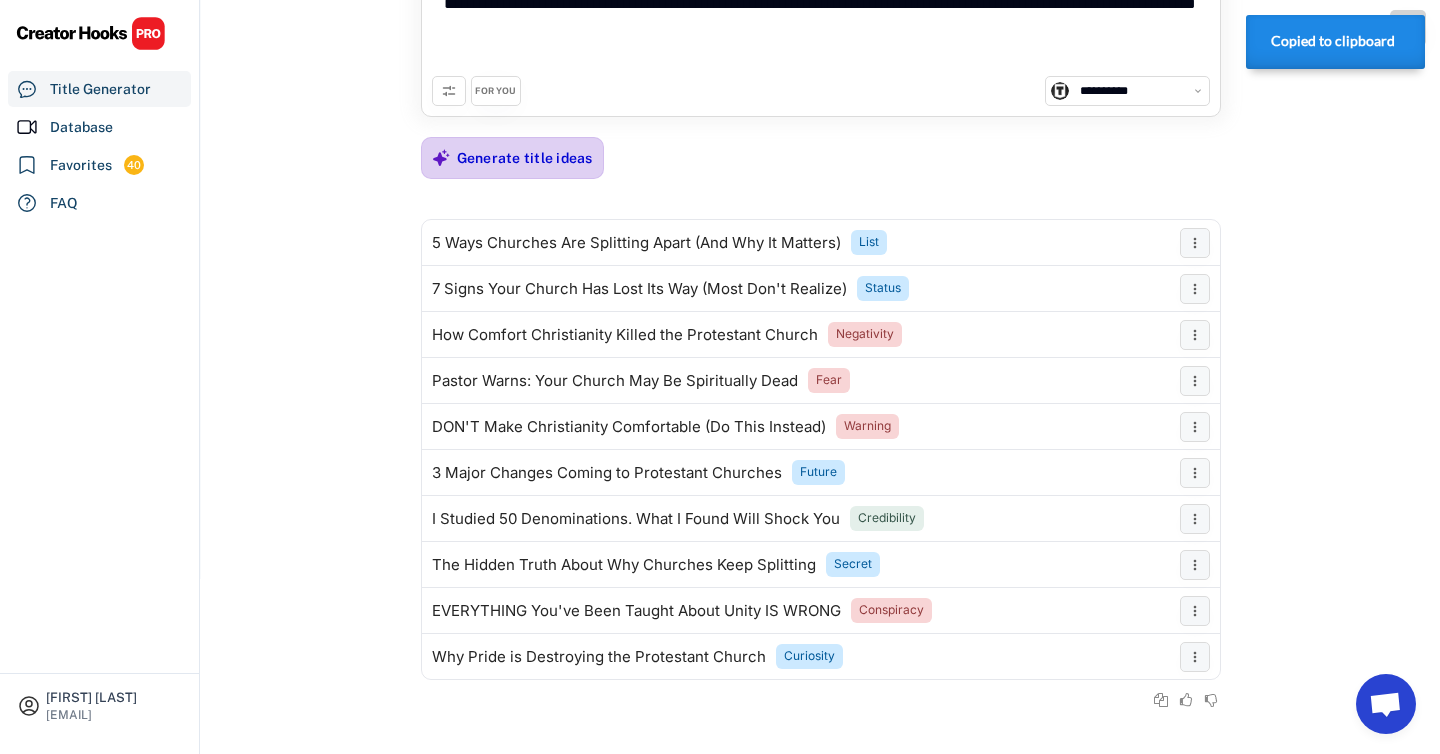 click on "Generate title ideas" at bounding box center [525, 158] 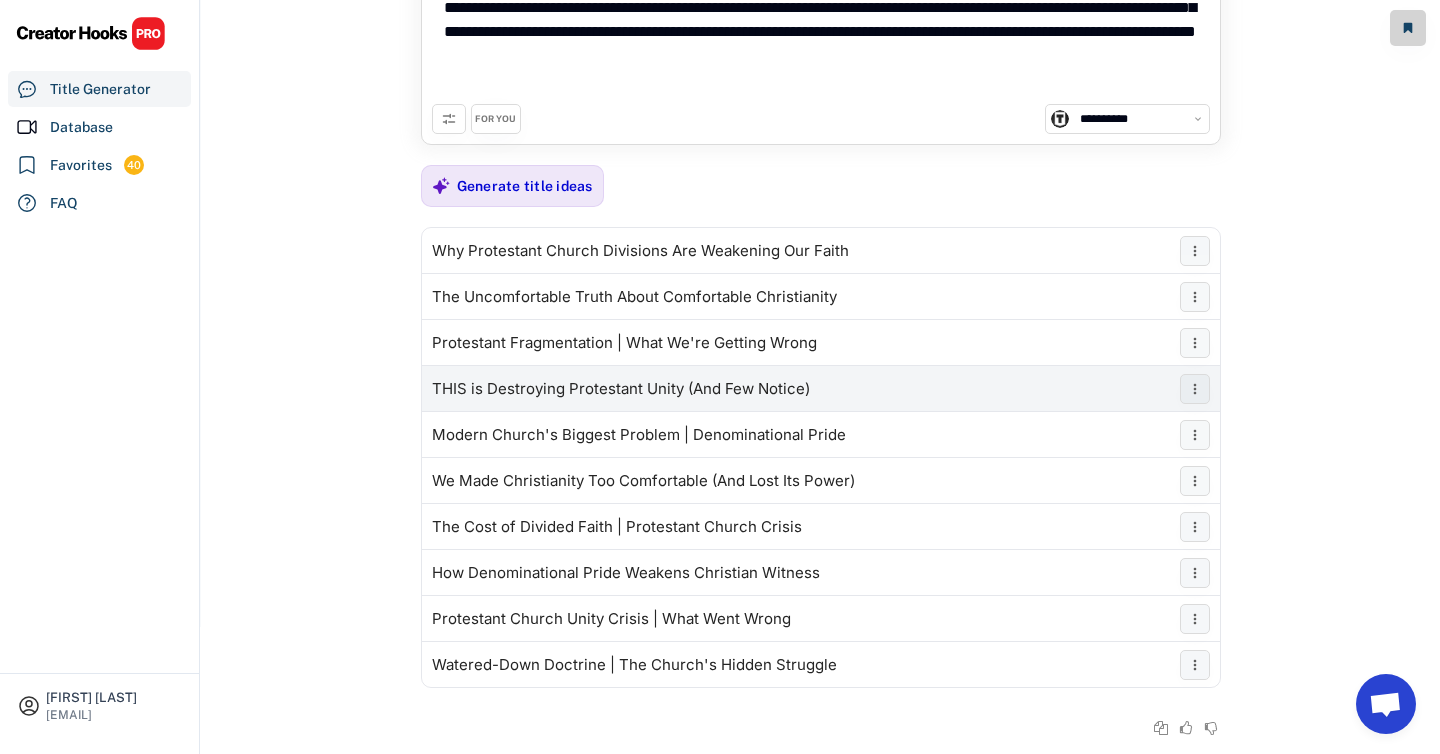 scroll, scrollTop: 146, scrollLeft: 0, axis: vertical 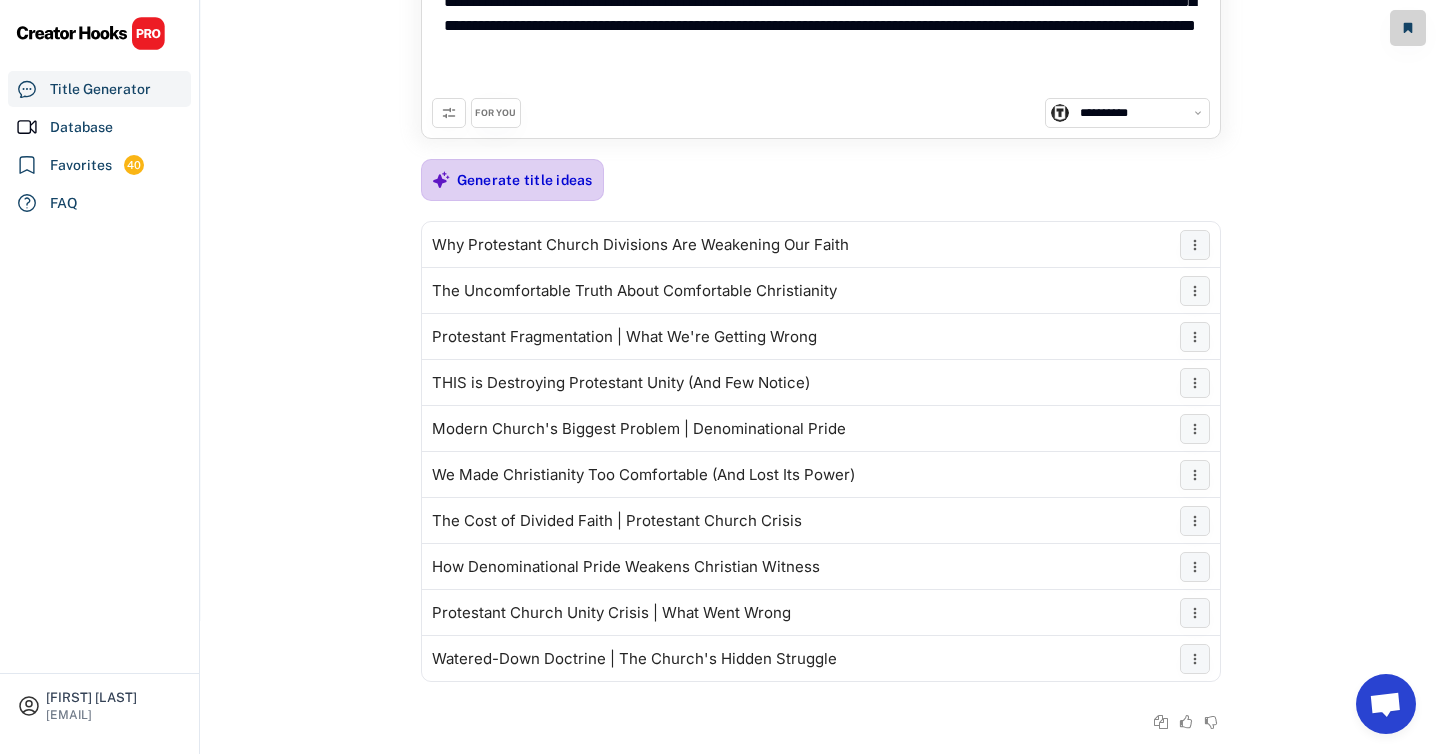 click on "Generate title ideas" at bounding box center [525, 180] 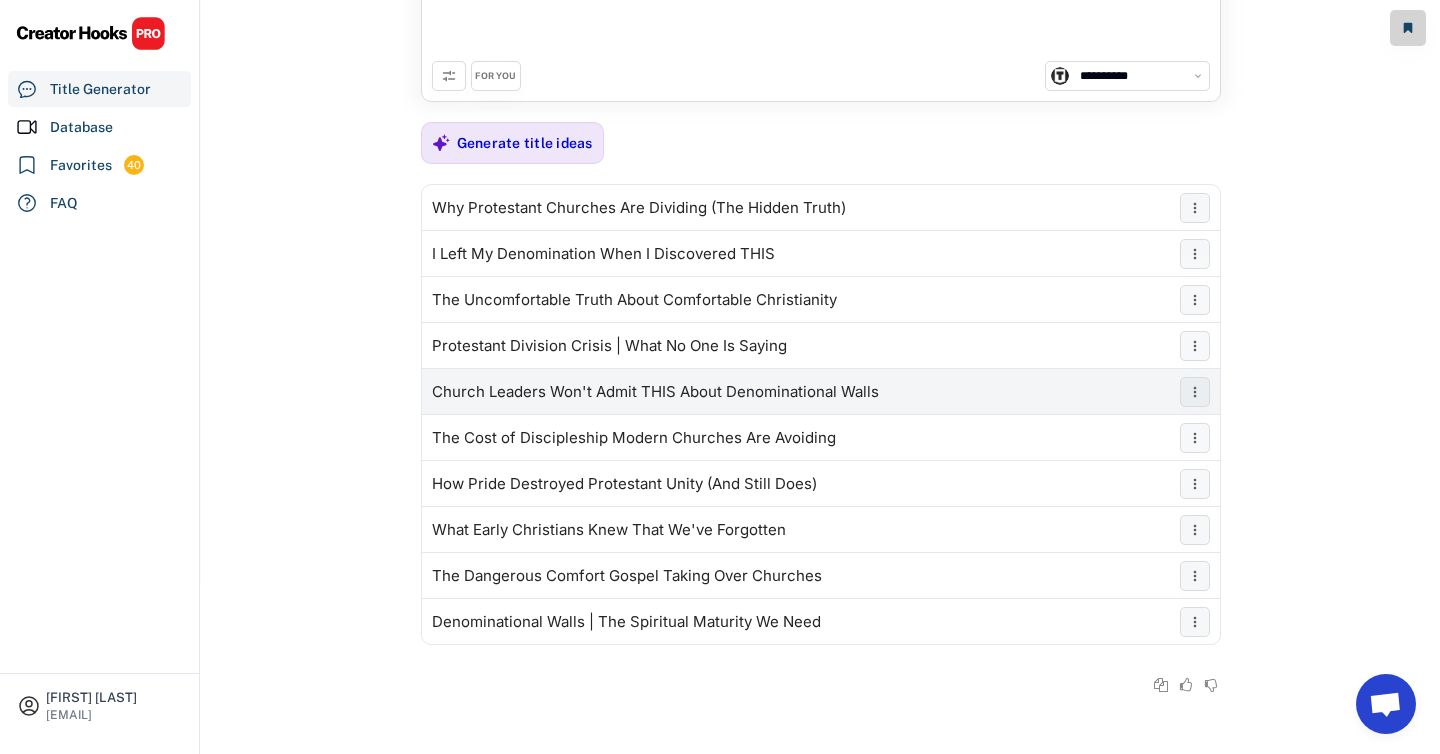scroll, scrollTop: 184, scrollLeft: 0, axis: vertical 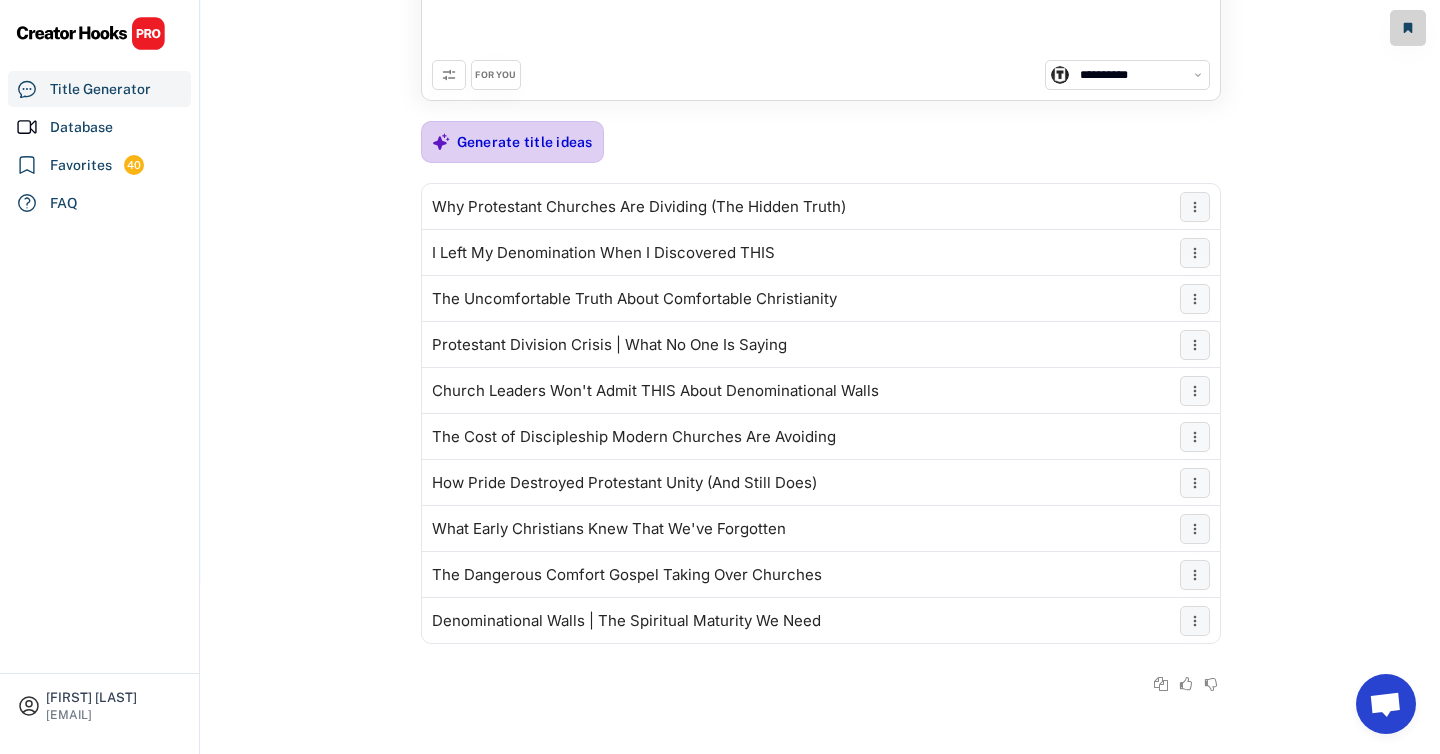 click on "Generate title ideas" at bounding box center [525, 142] 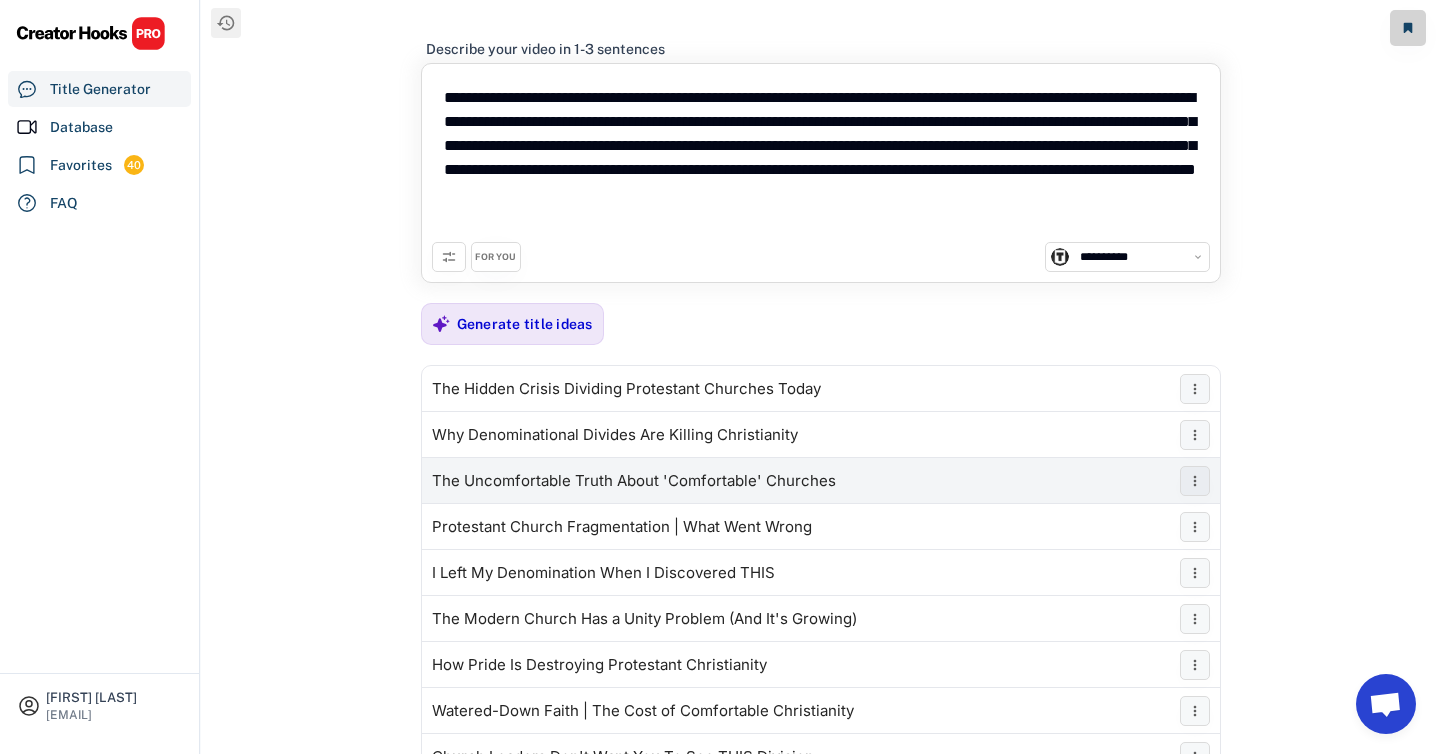 scroll, scrollTop: 0, scrollLeft: 0, axis: both 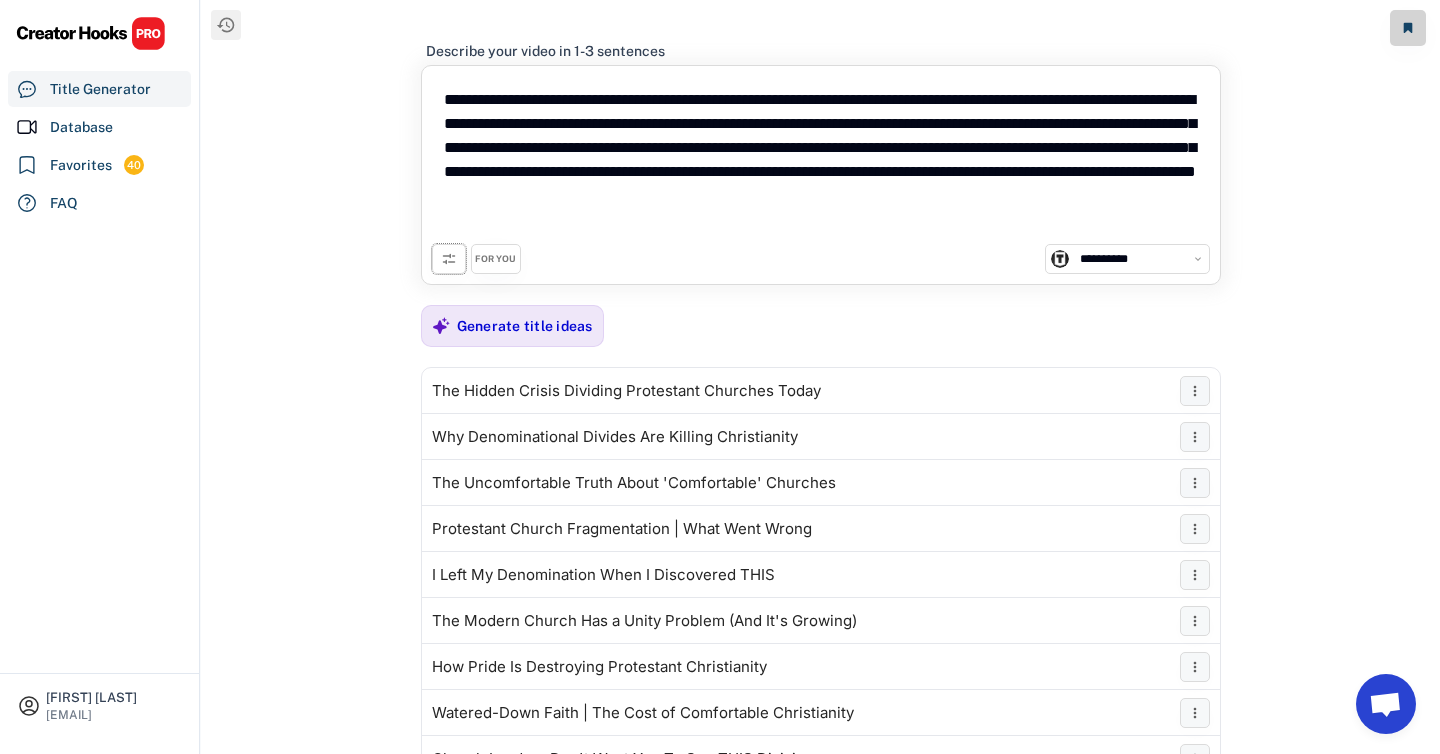 click 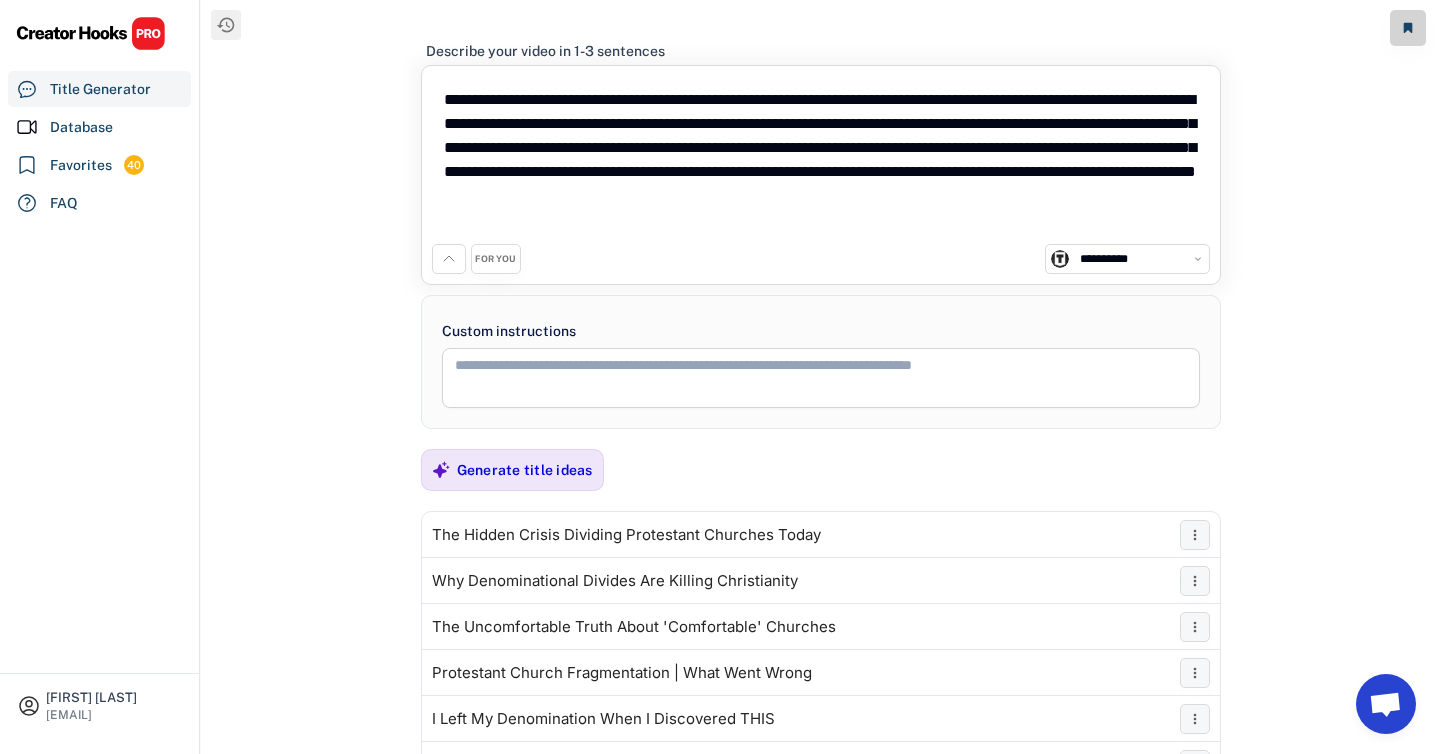 click on "FOR YOU" at bounding box center [495, 259] 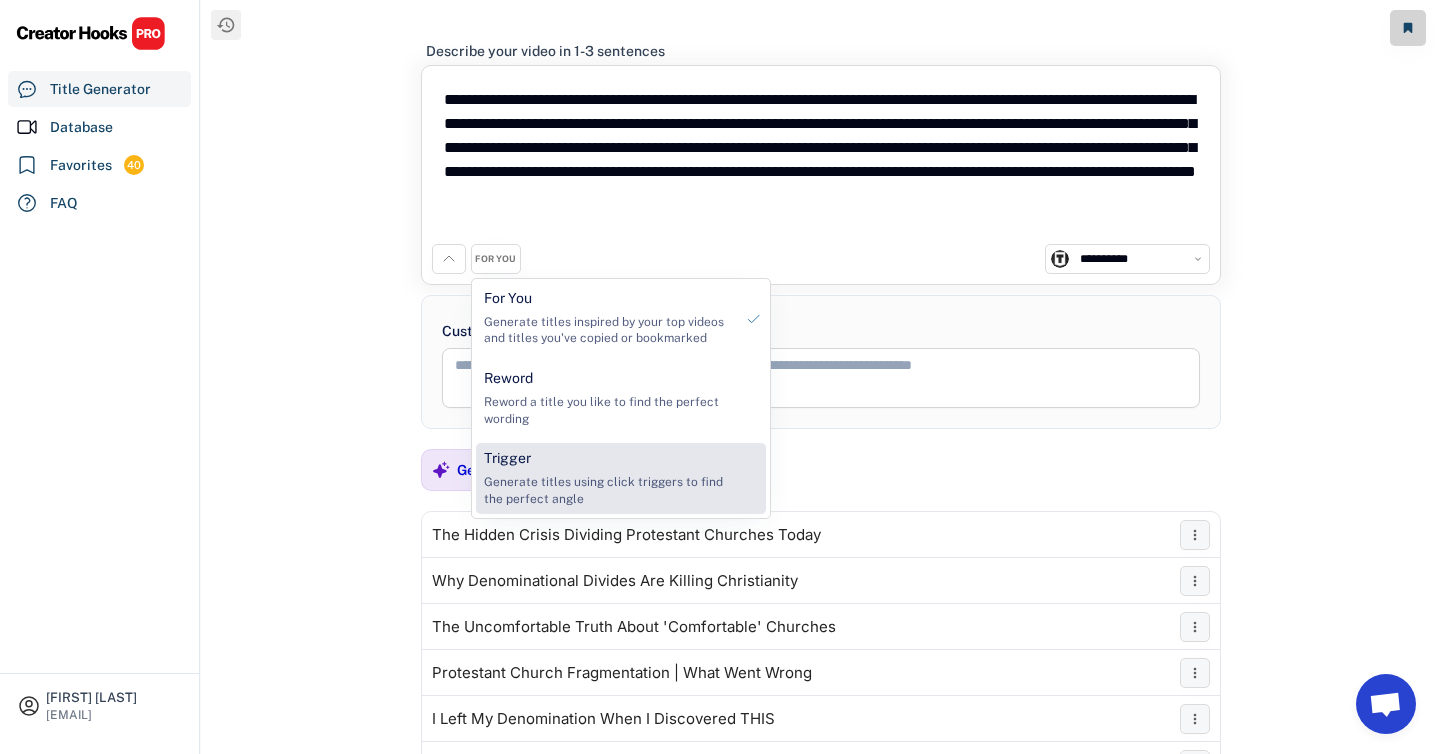 click on "Trigger" at bounding box center (507, 459) 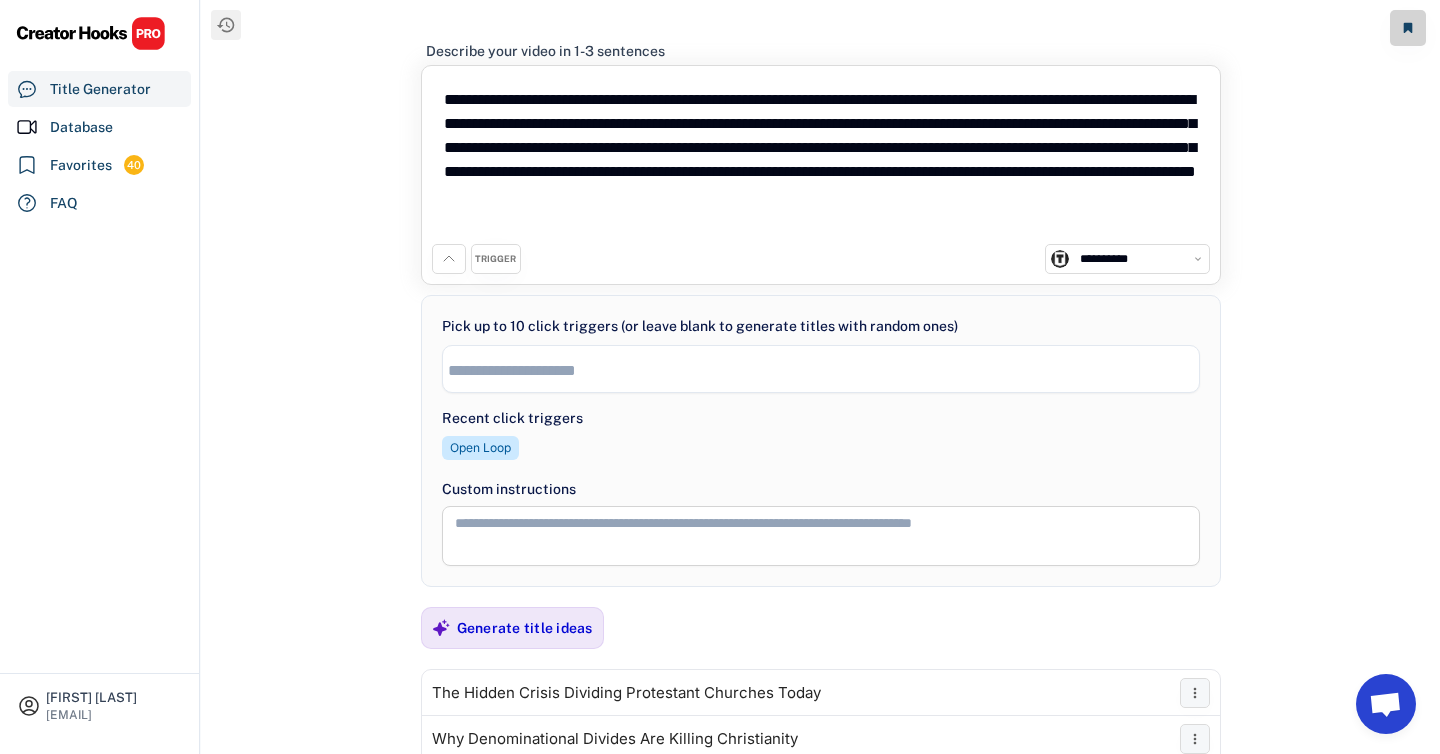 click at bounding box center (821, 369) 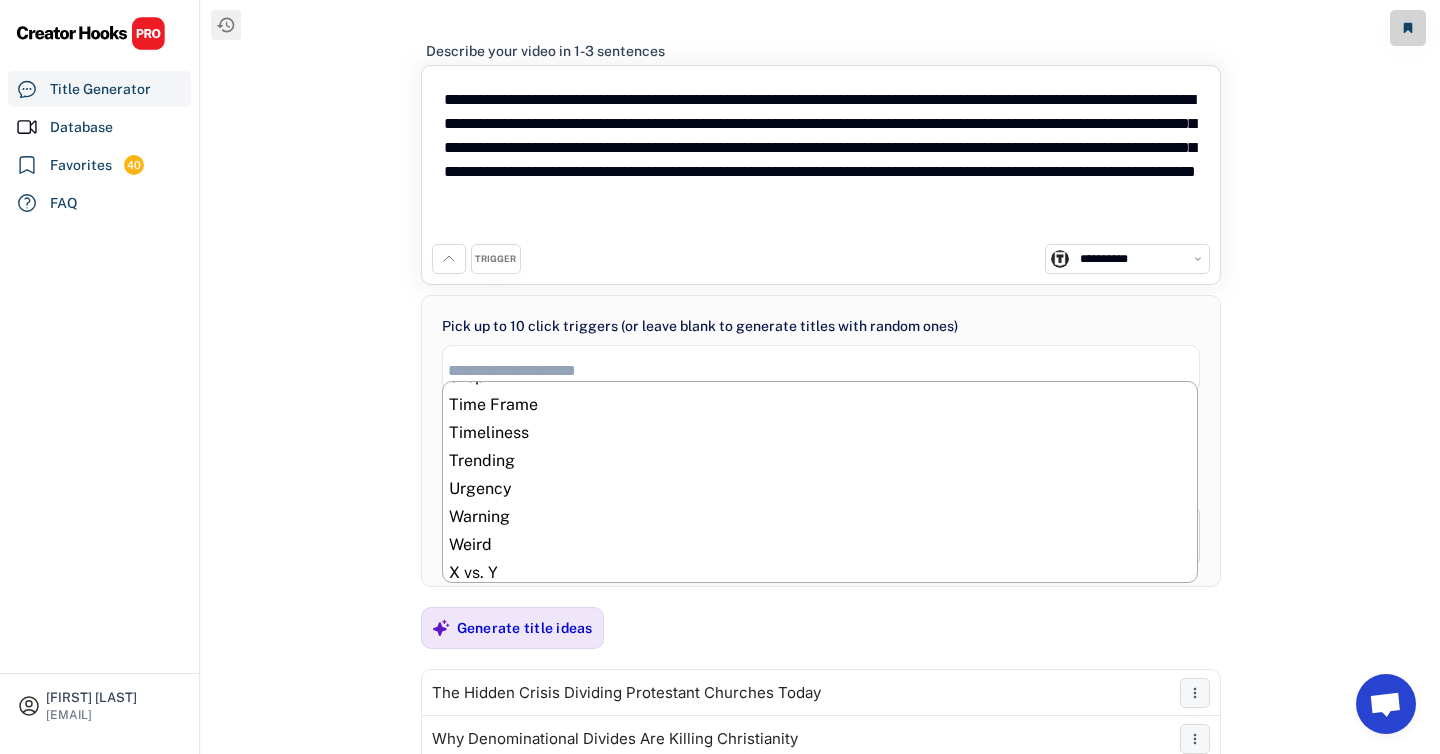 scroll, scrollTop: 1032, scrollLeft: 0, axis: vertical 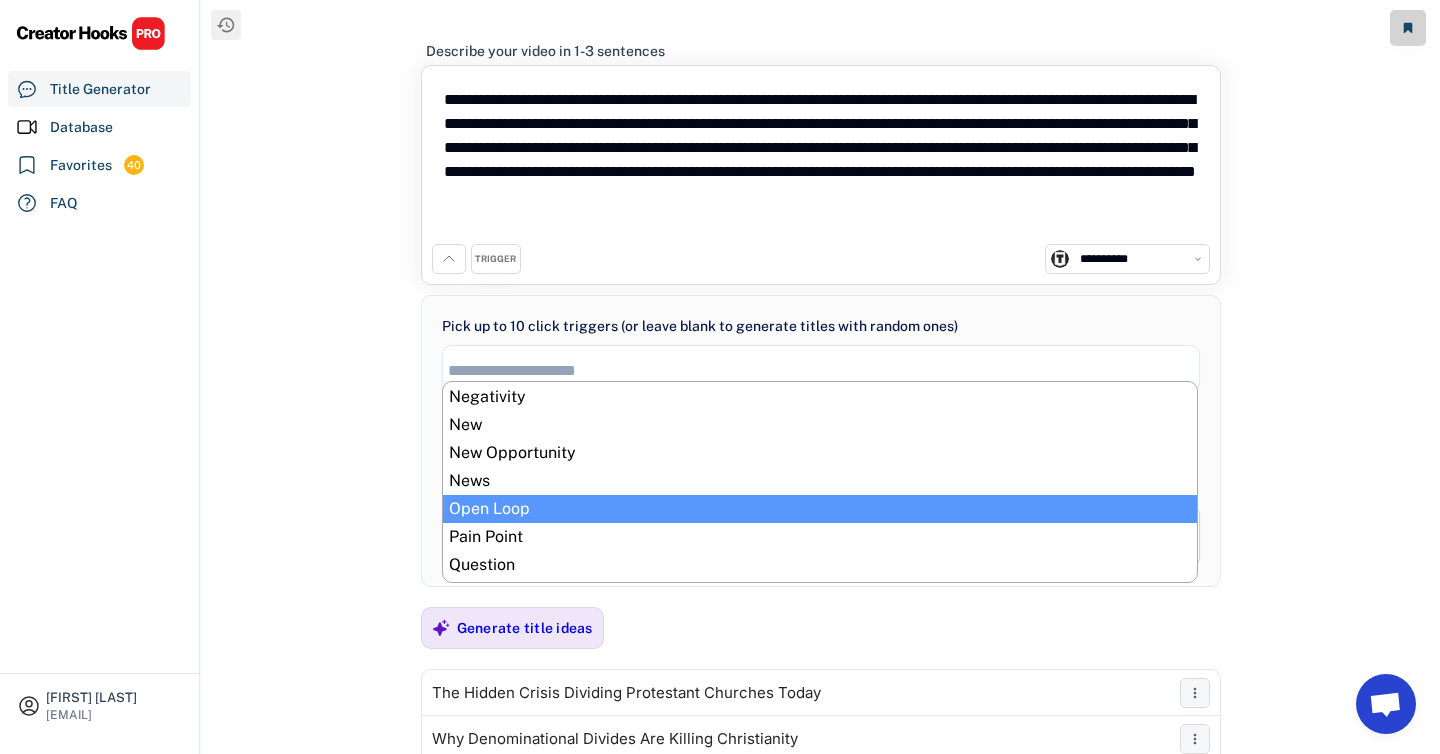 select on "**********" 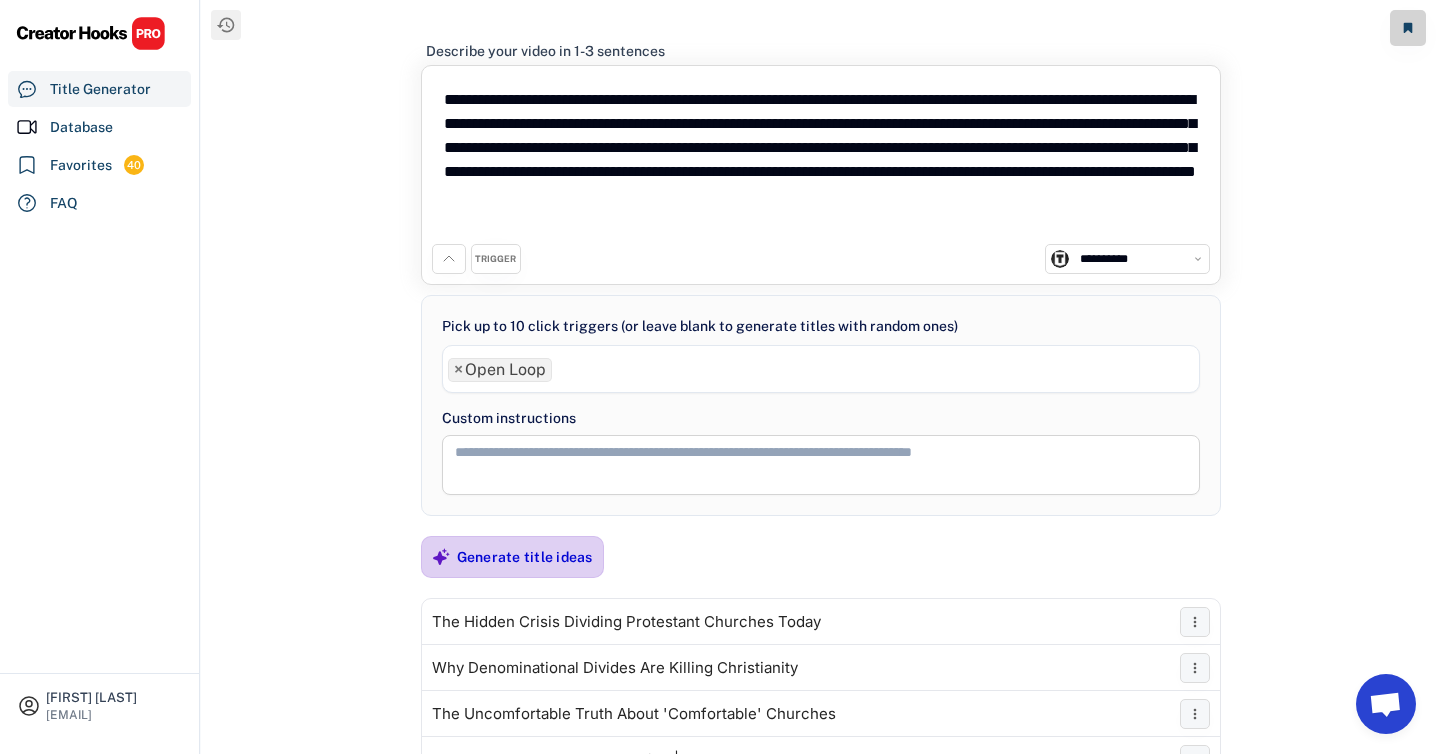 click on "Generate title ideas" at bounding box center (525, 557) 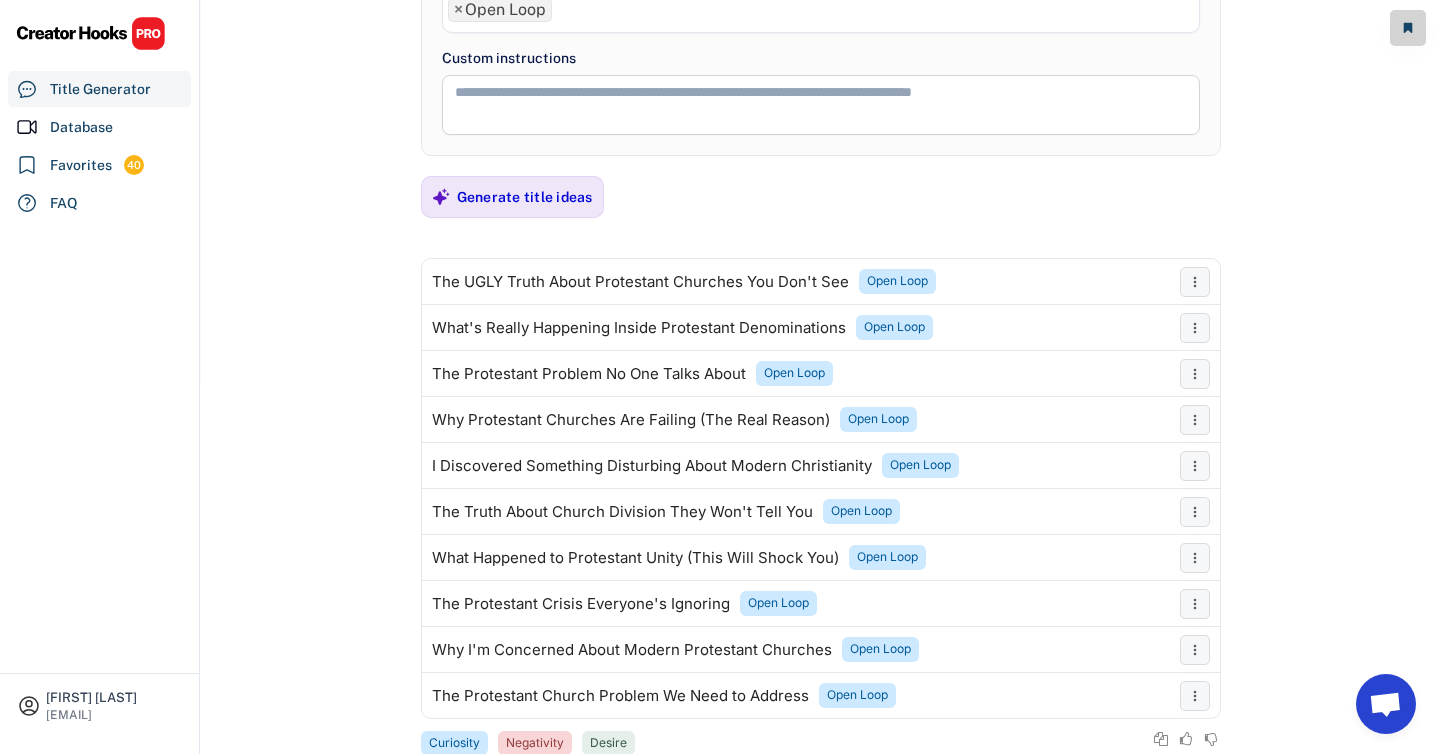 scroll, scrollTop: 386, scrollLeft: 0, axis: vertical 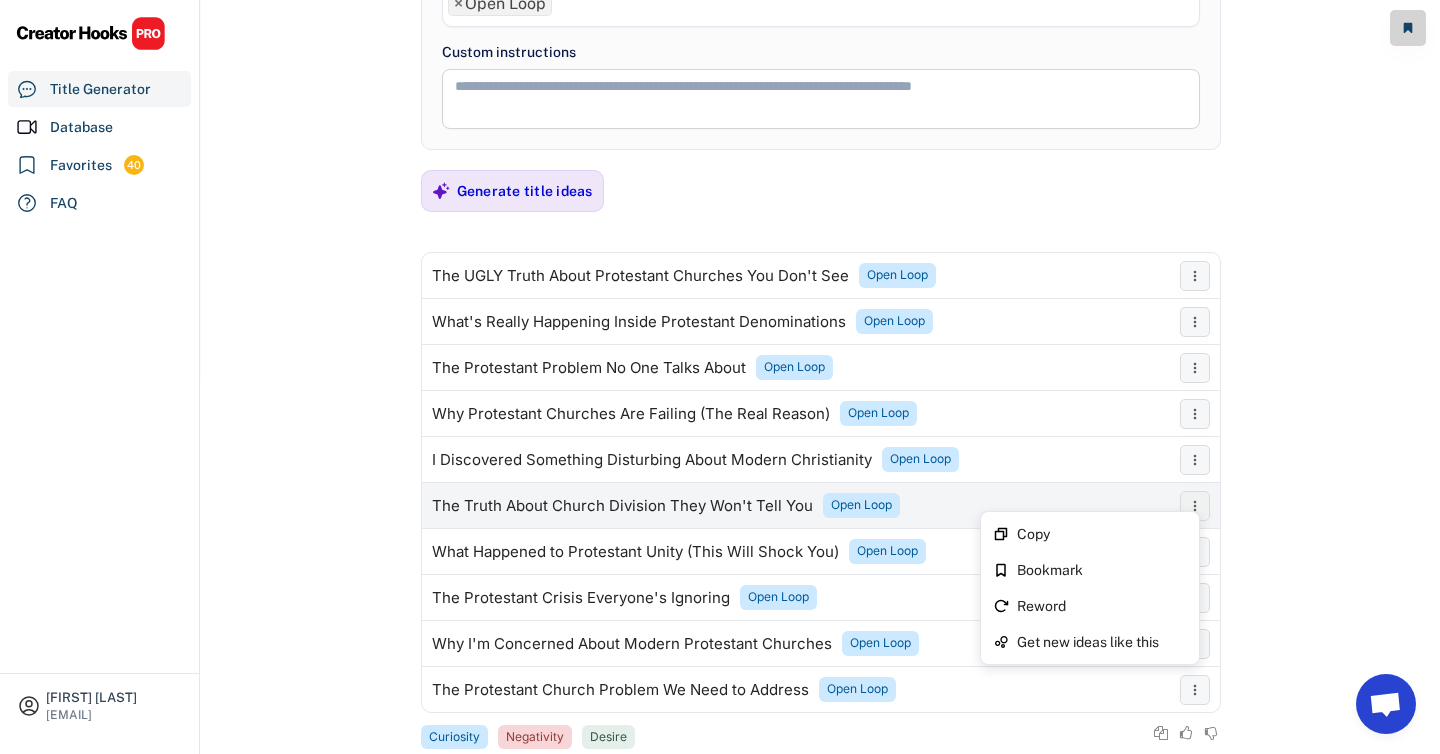 click 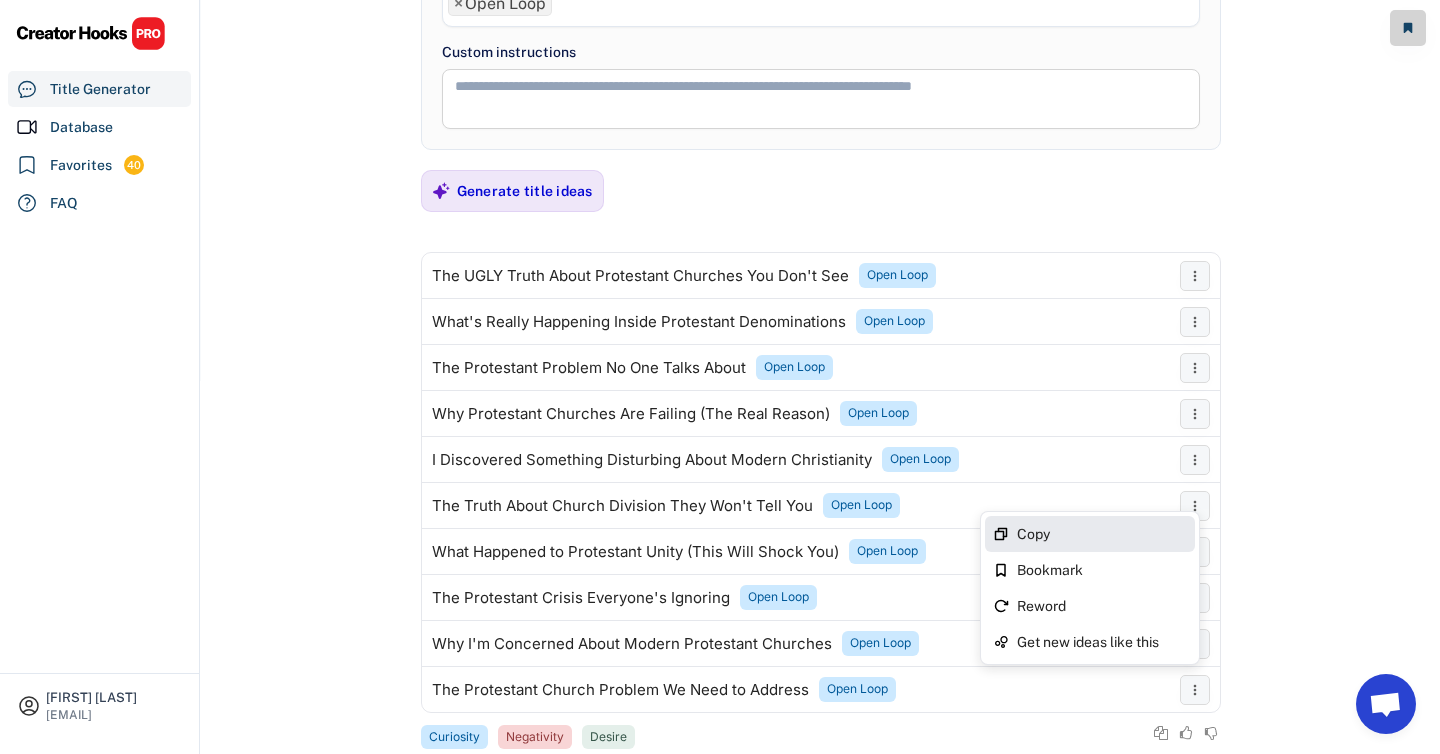 click on "Copy" at bounding box center (1102, 534) 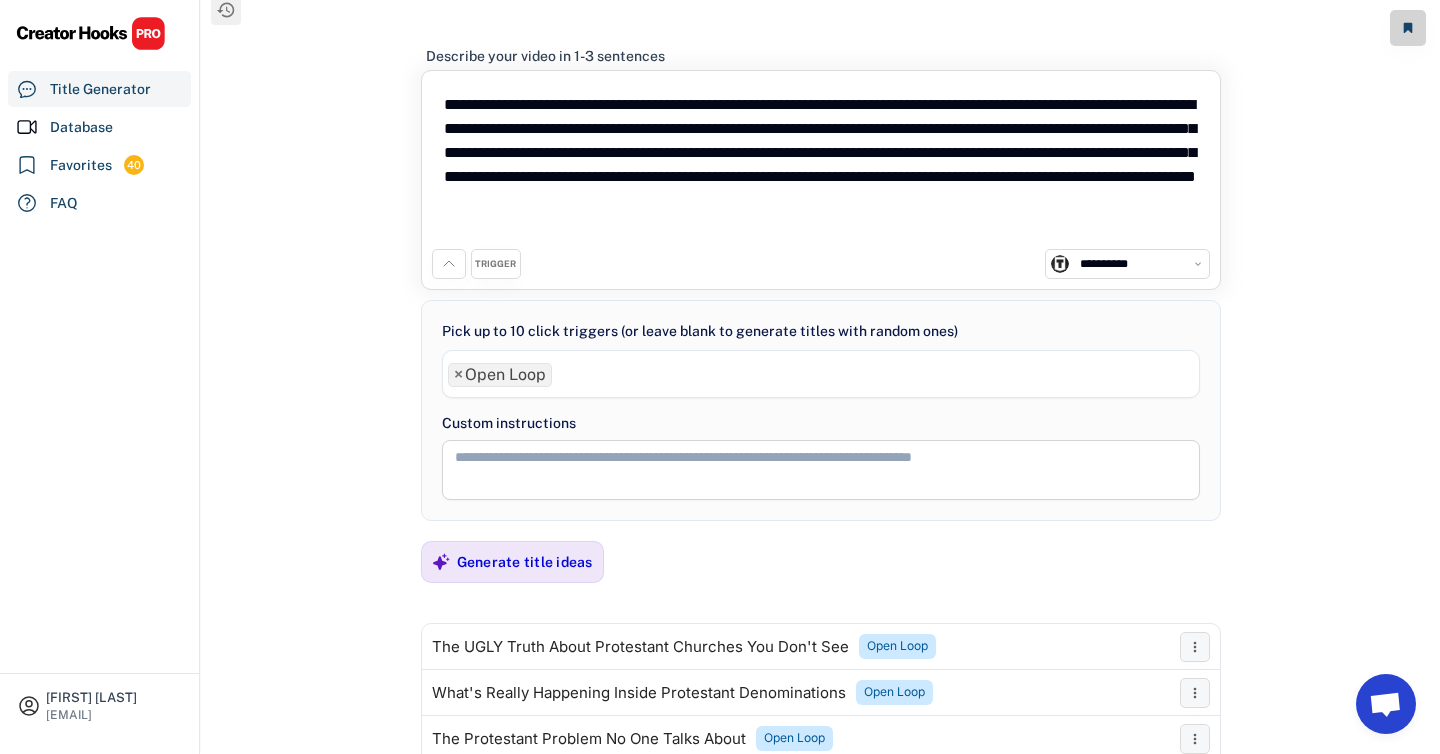 scroll, scrollTop: 0, scrollLeft: 0, axis: both 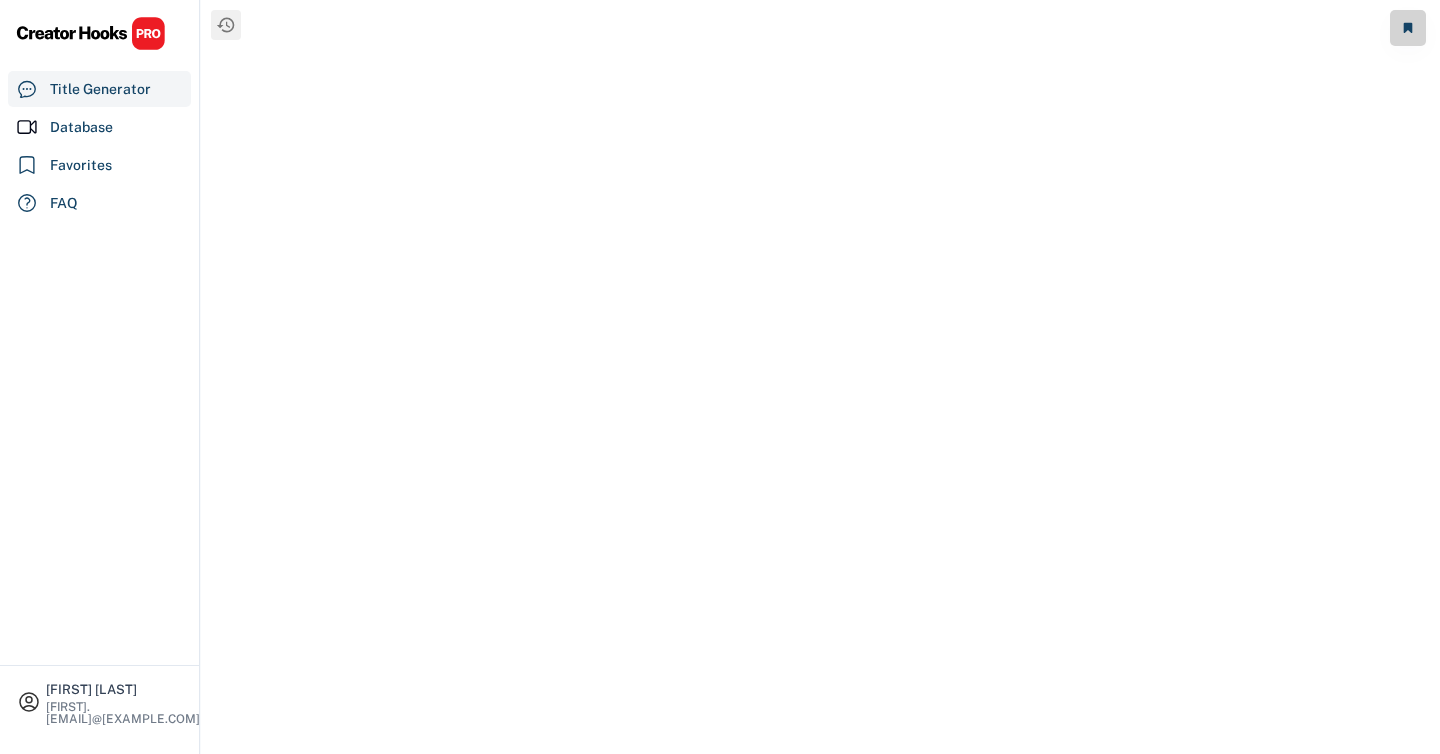 select on "**********" 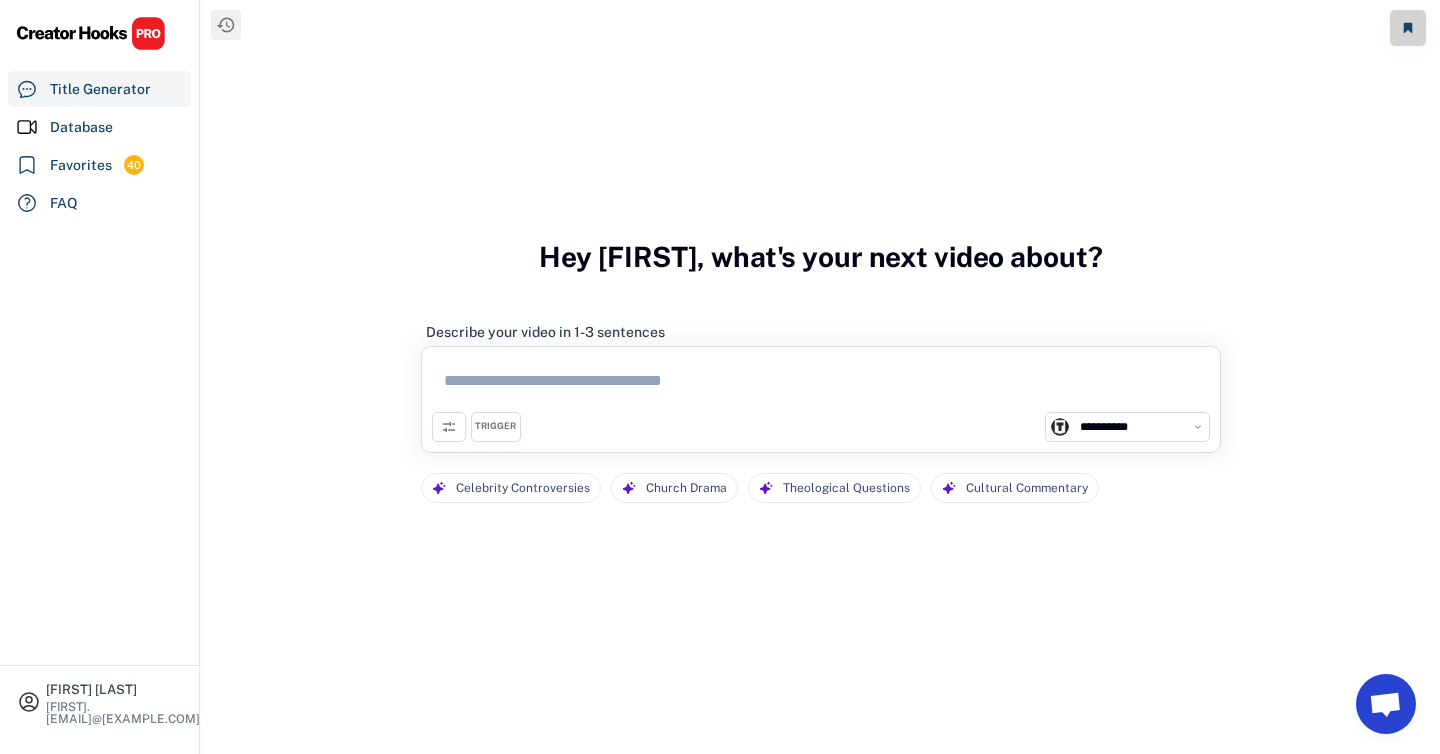 click at bounding box center [821, 384] 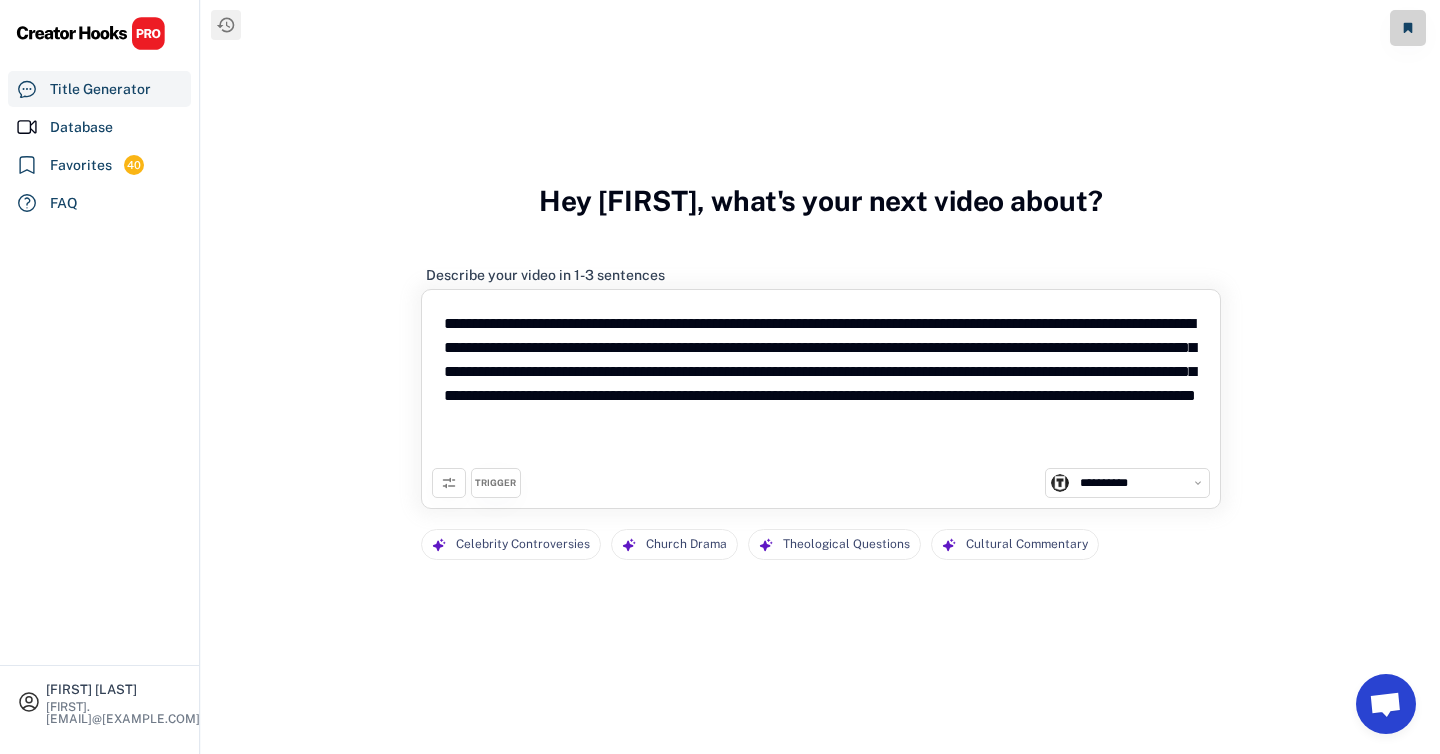 type on "**********" 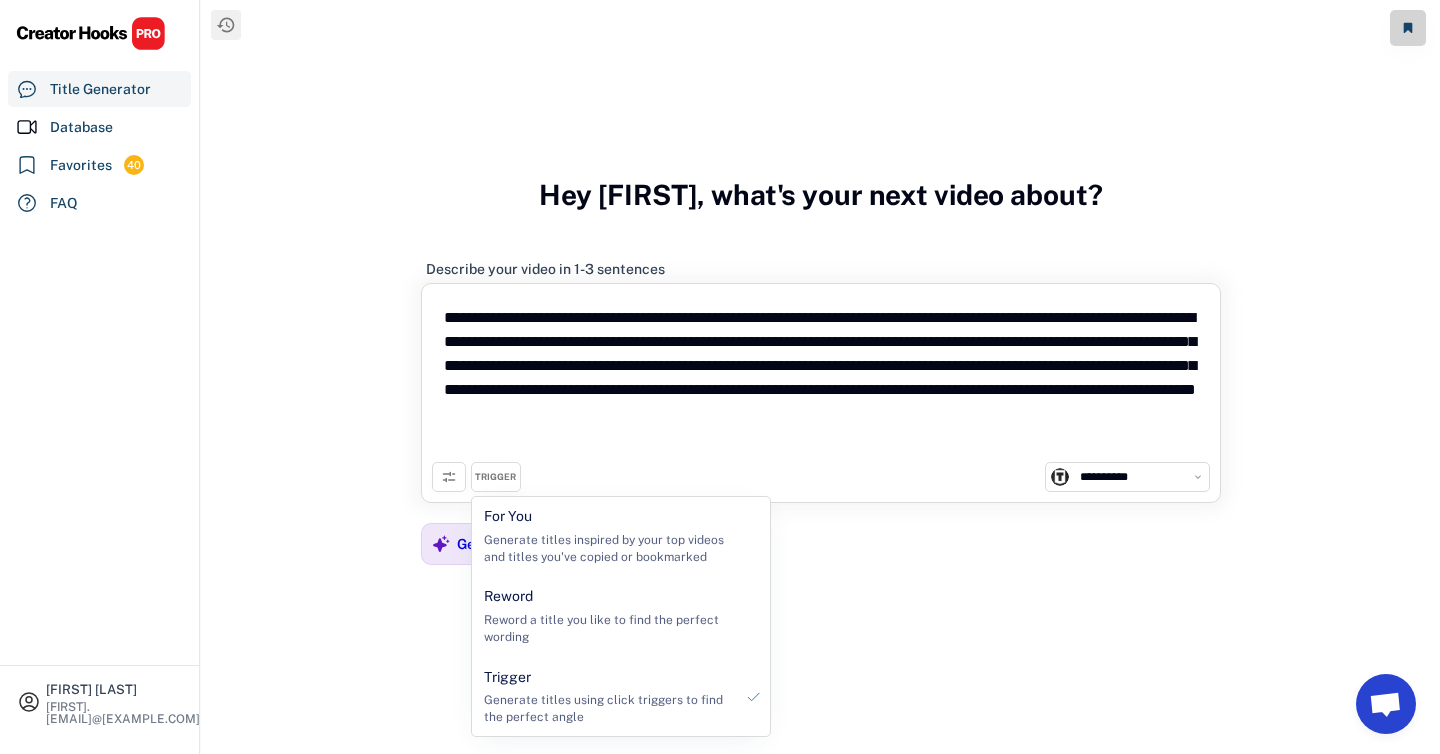 click on "**********" at bounding box center [821, 378] 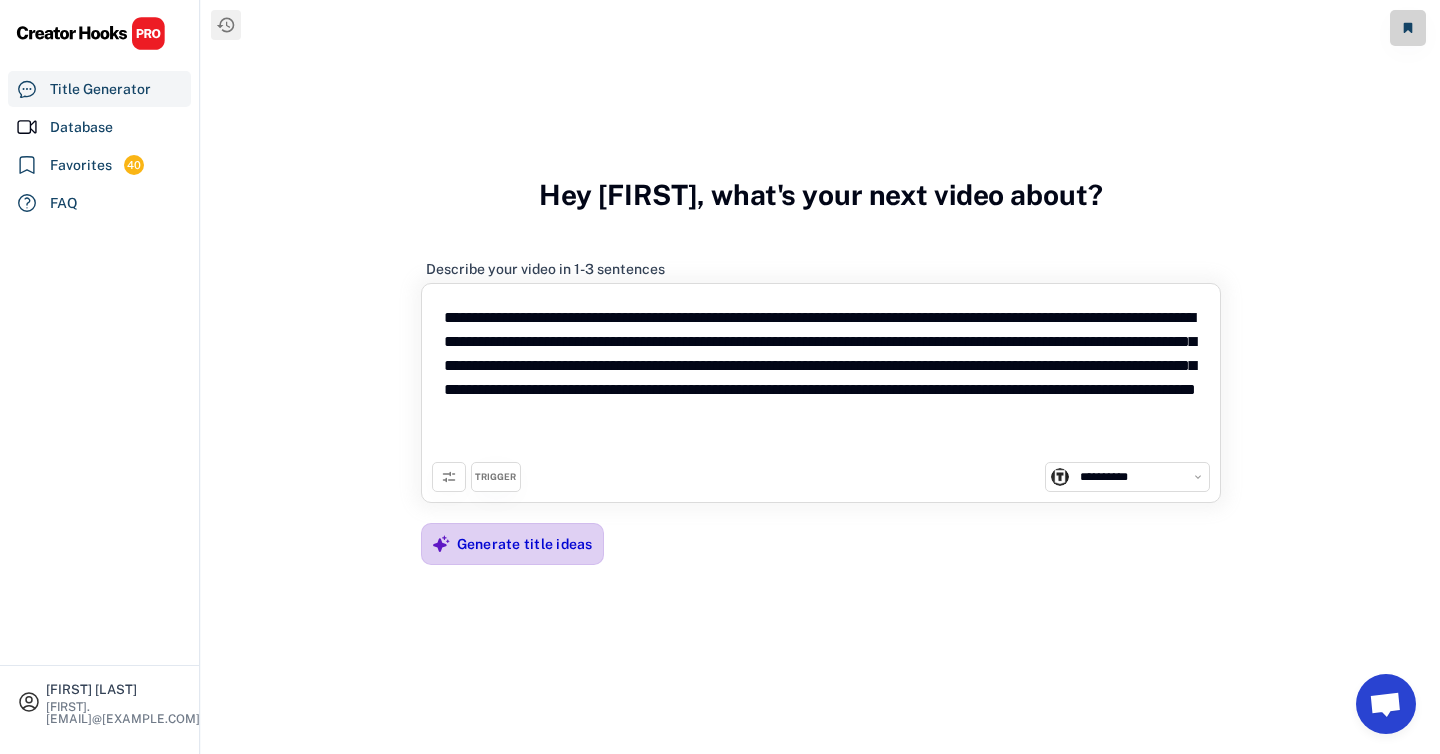 click on "Generate title ideas" at bounding box center [525, 544] 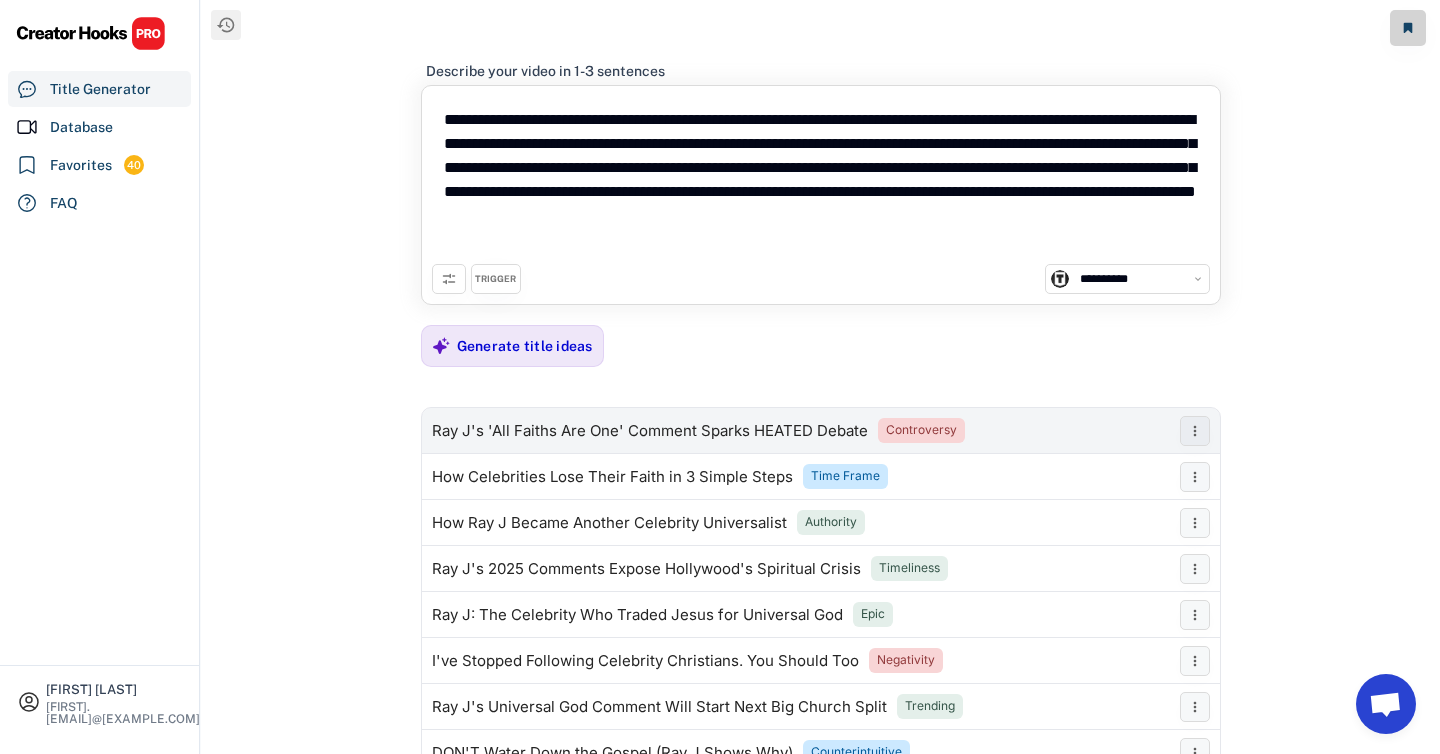 click on "Ray J's 'All Faiths Are One' Comment Sparks HEATED Debate Controversy" at bounding box center [796, 431] 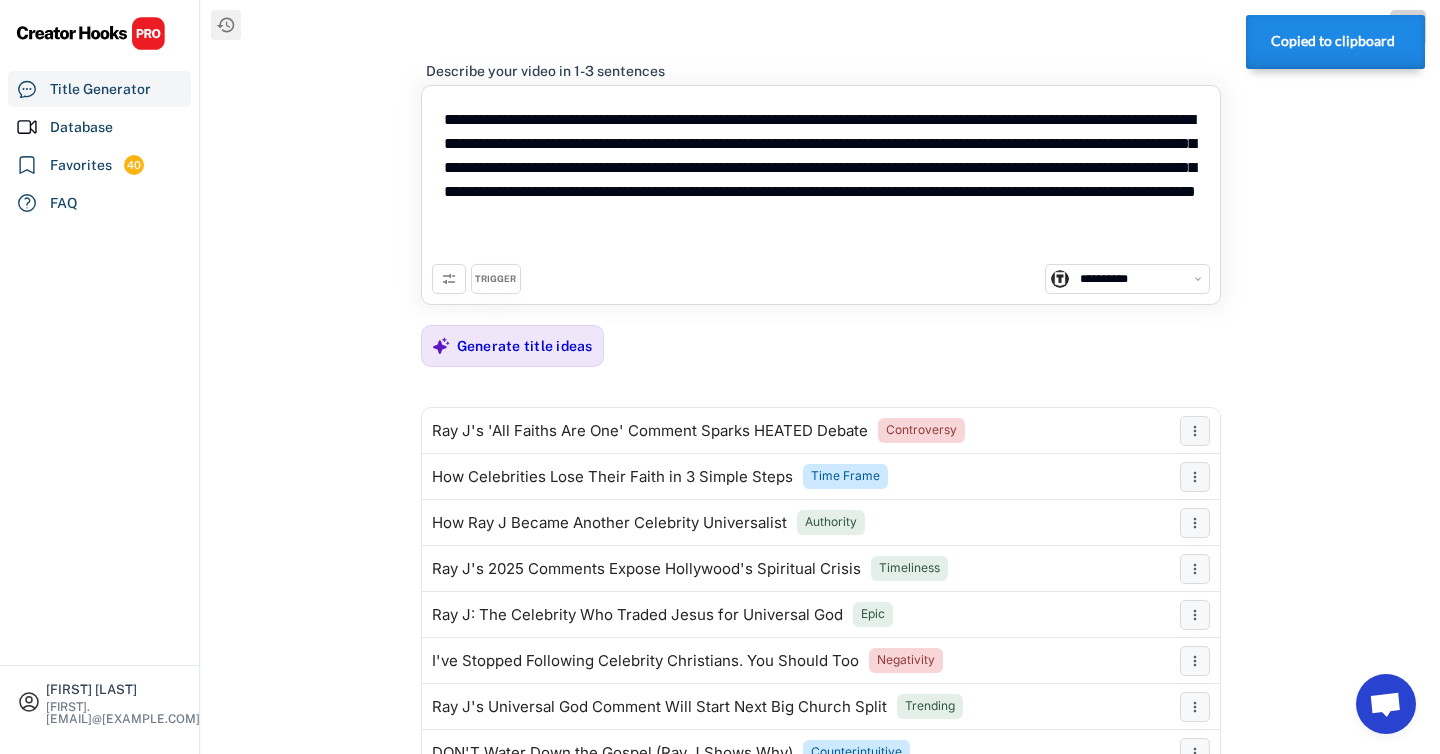 click on "TRIGGER" at bounding box center (496, 279) 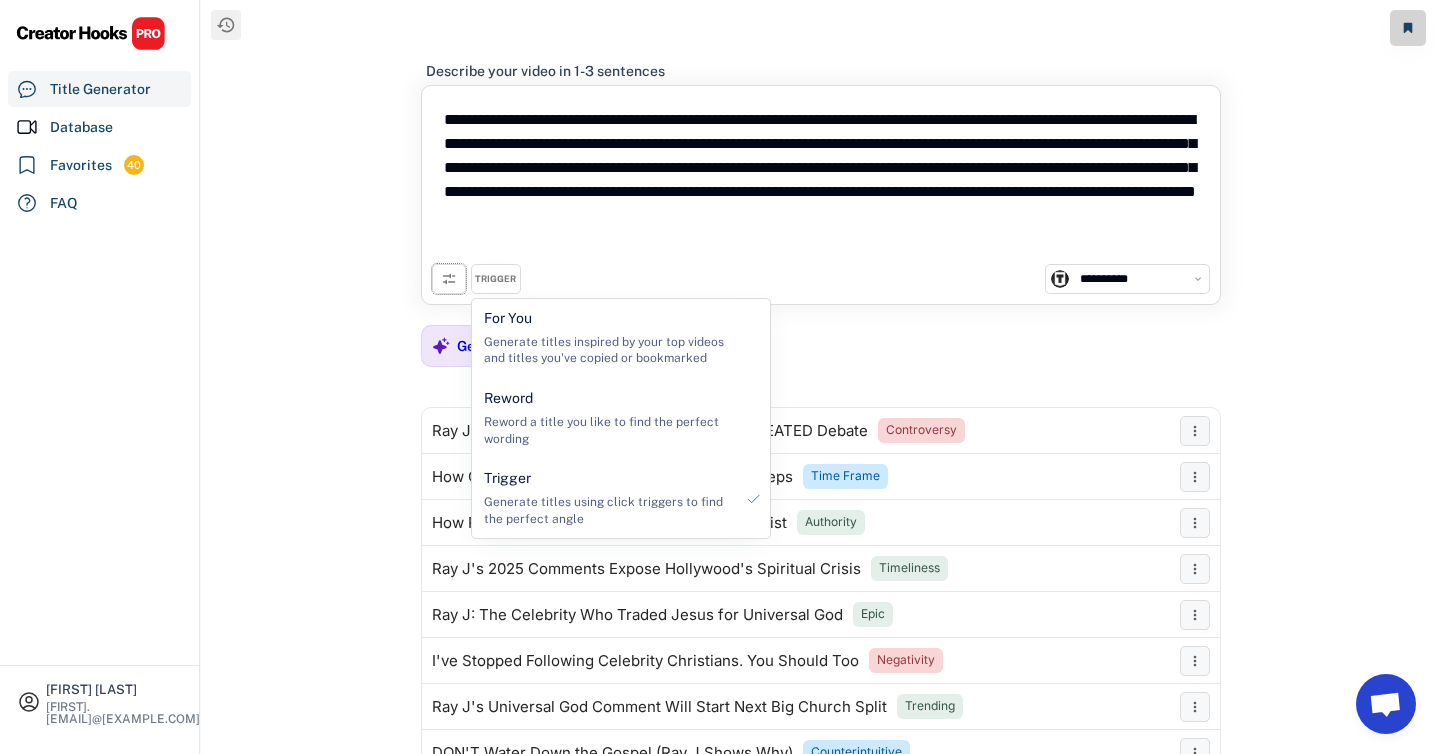 click 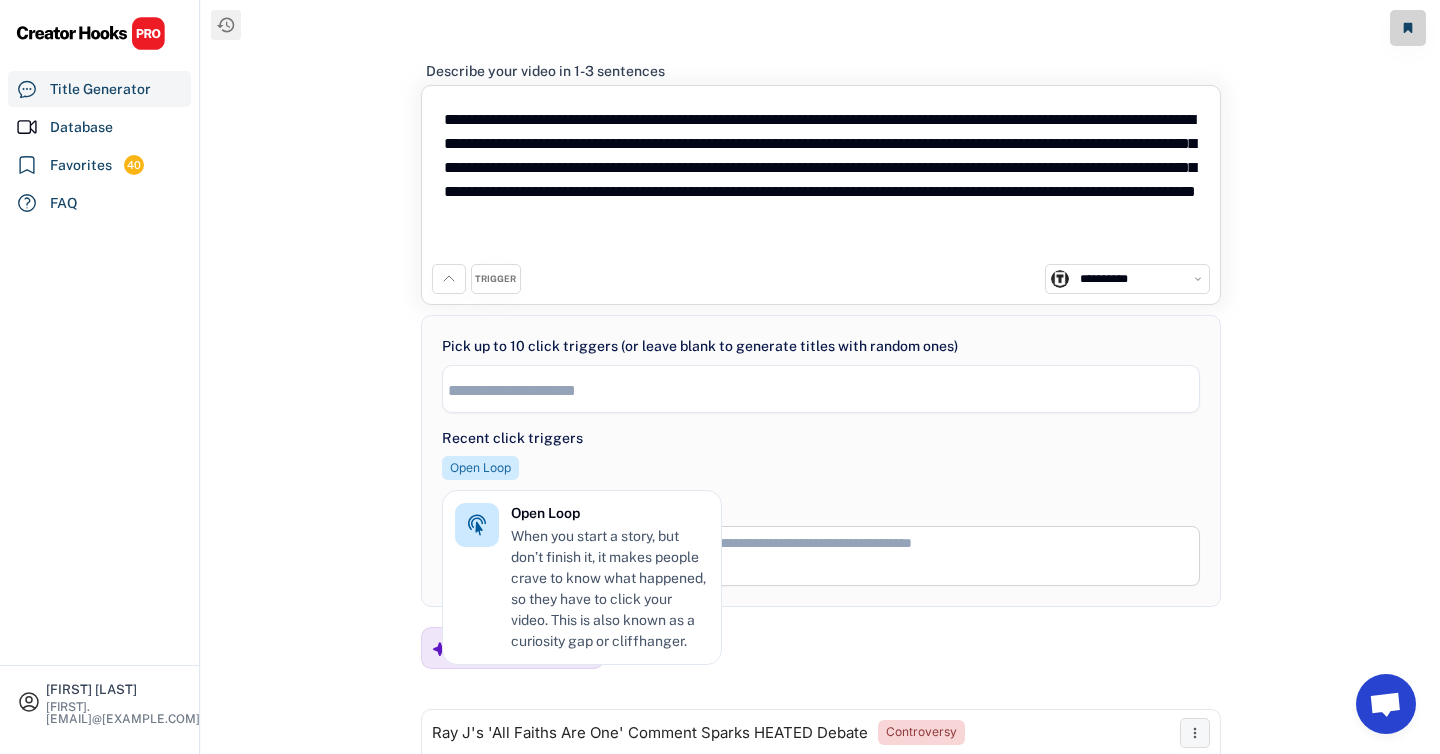 click on "Open Loop" at bounding box center [480, 468] 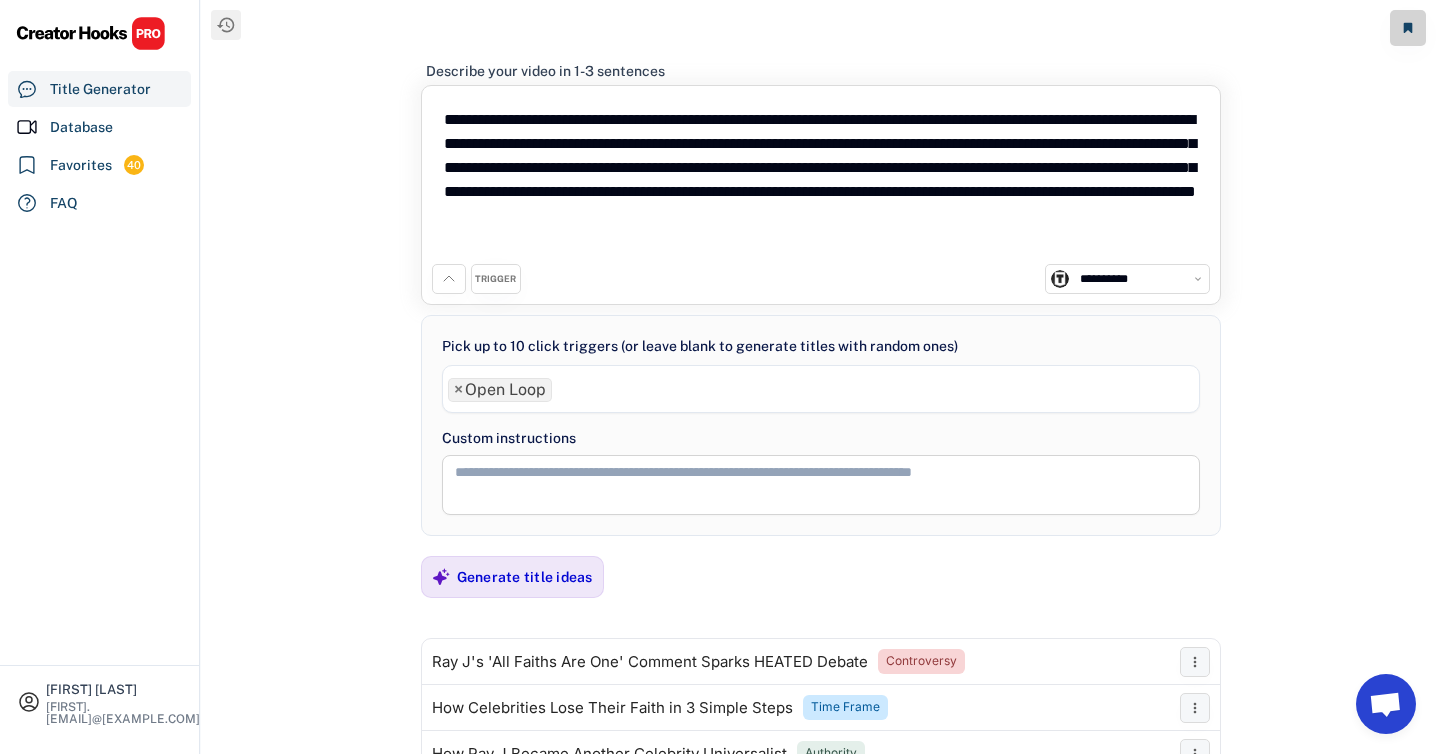scroll, scrollTop: 442, scrollLeft: 0, axis: vertical 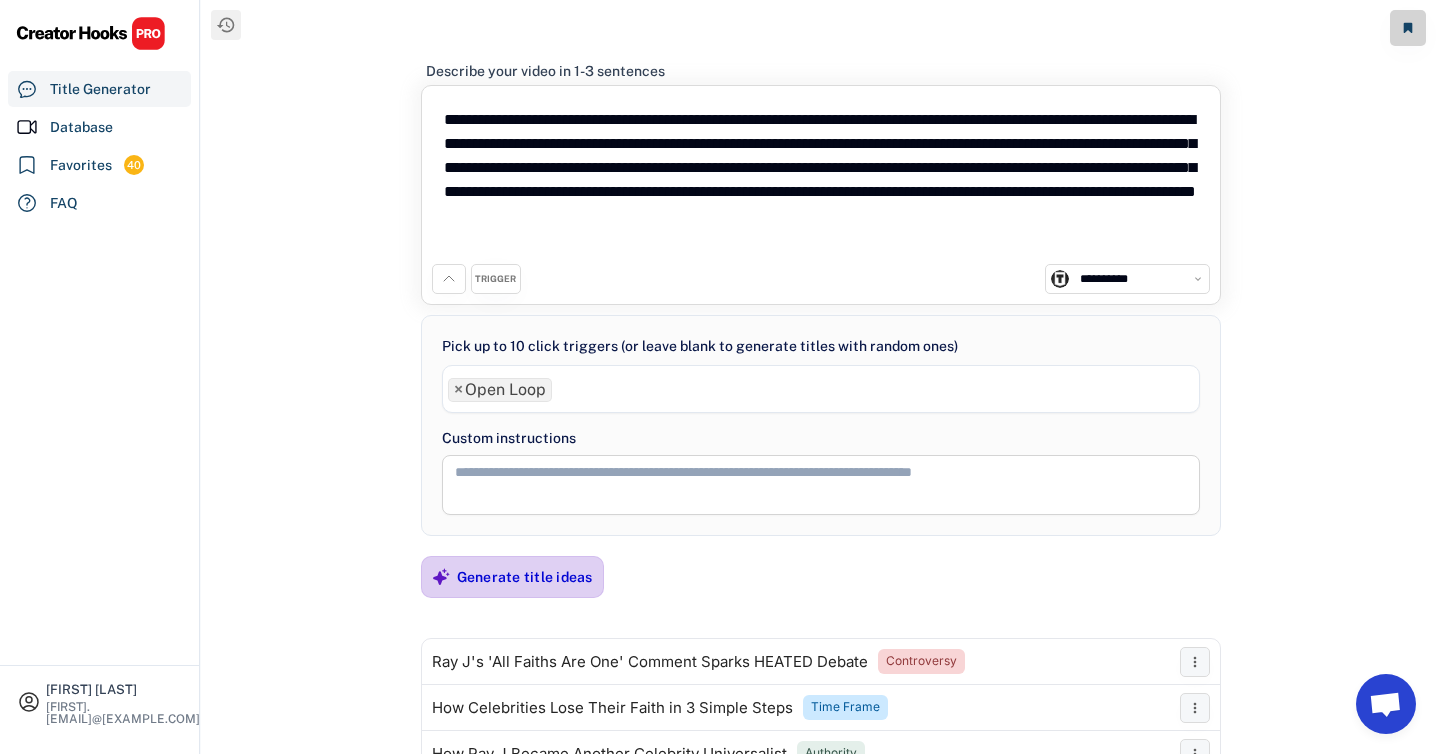 click on "Generate title ideas" at bounding box center (525, 577) 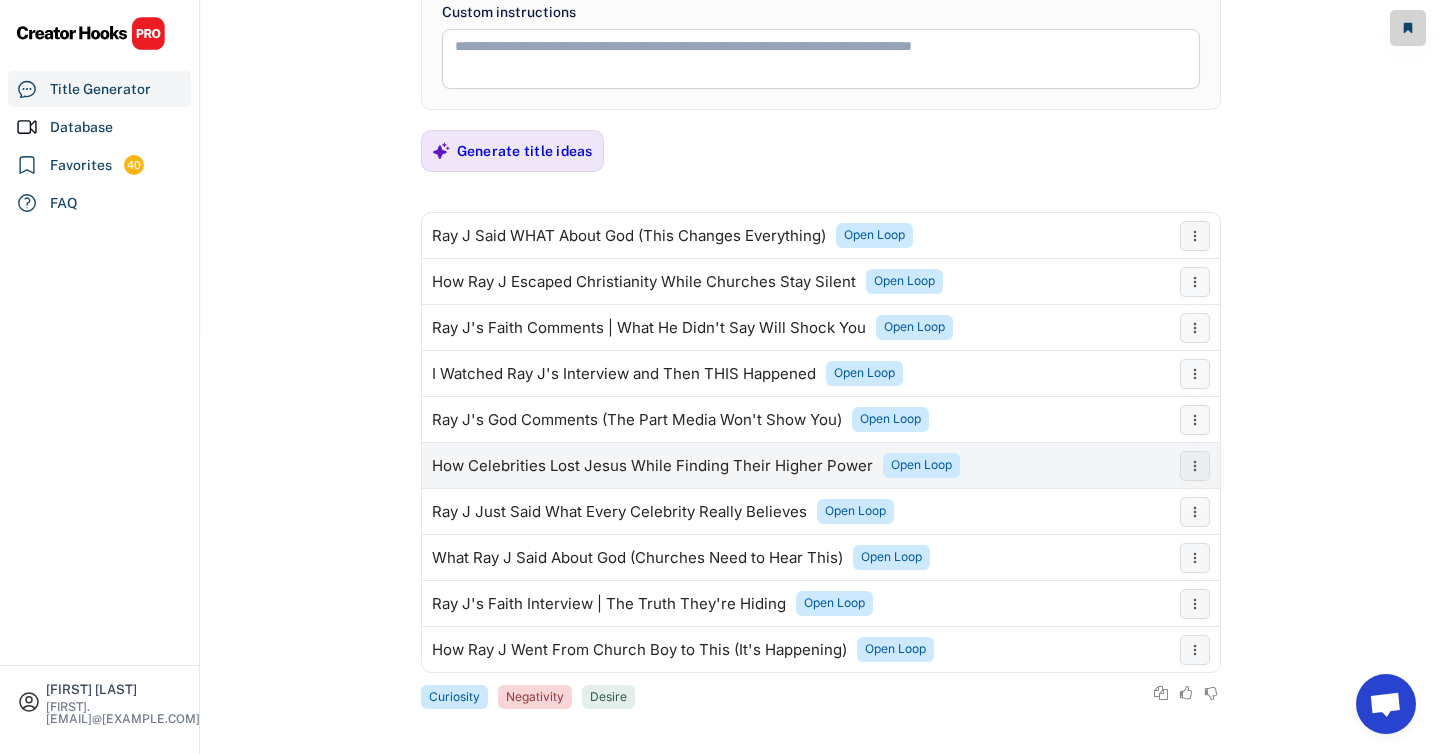 scroll, scrollTop: 433, scrollLeft: 0, axis: vertical 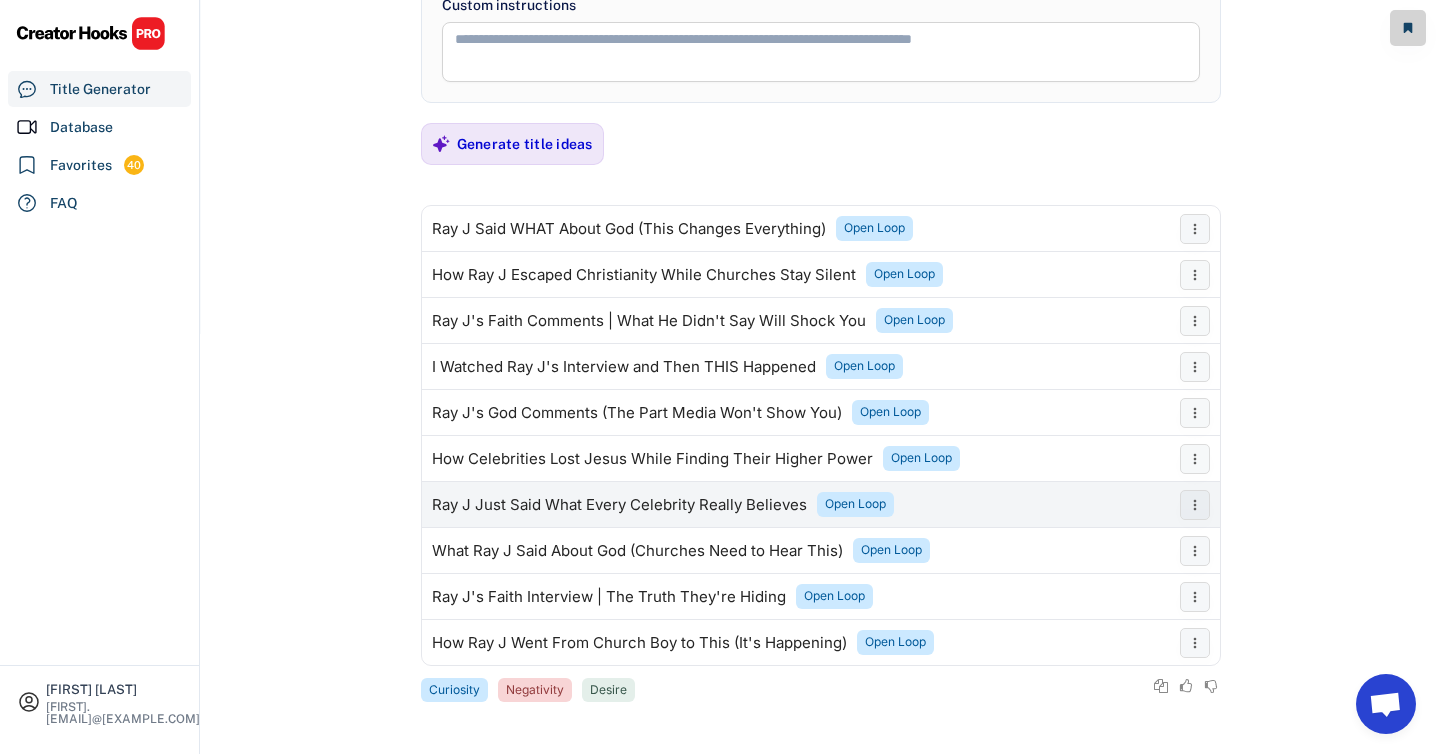 click on "Ray J Just Said What Every Celebrity Really Believes" at bounding box center (619, 505) 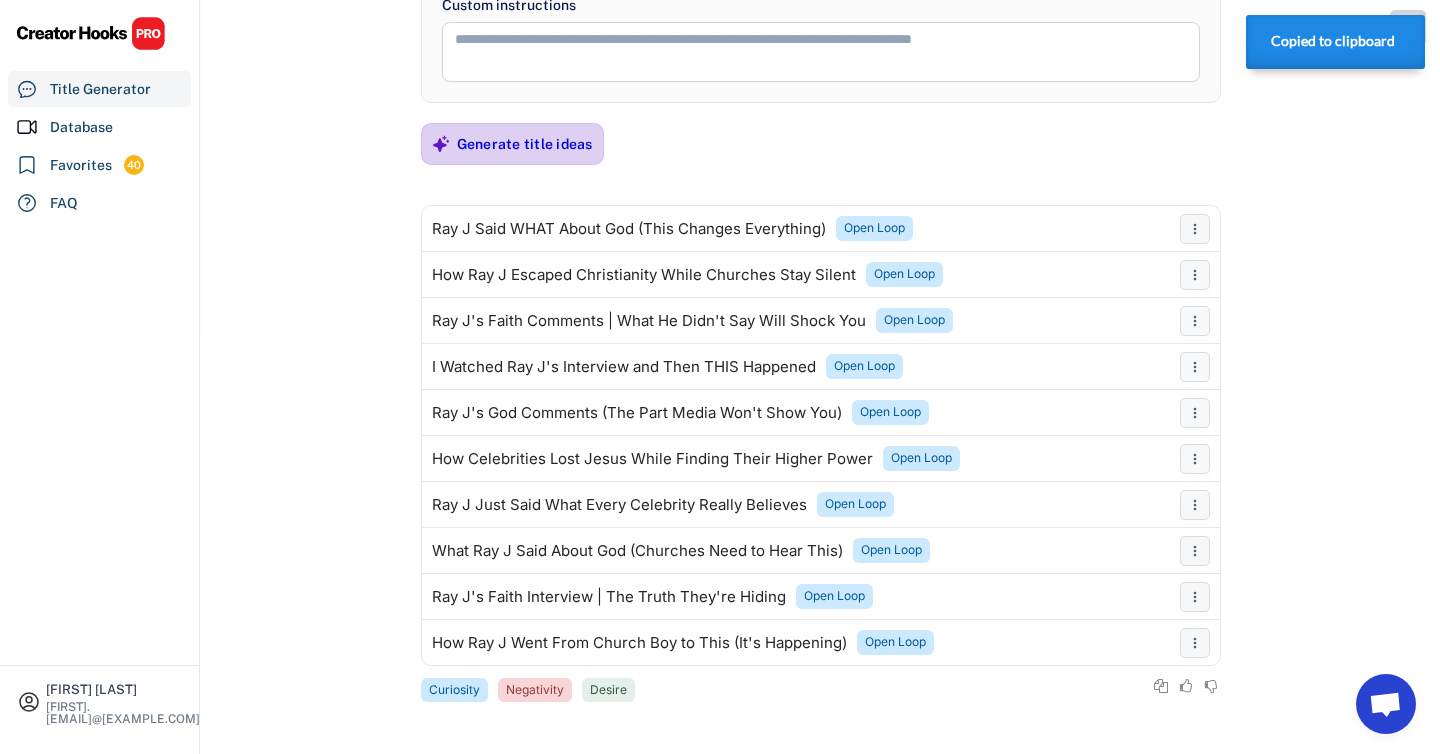 click on "Generate title ideas" at bounding box center (525, 144) 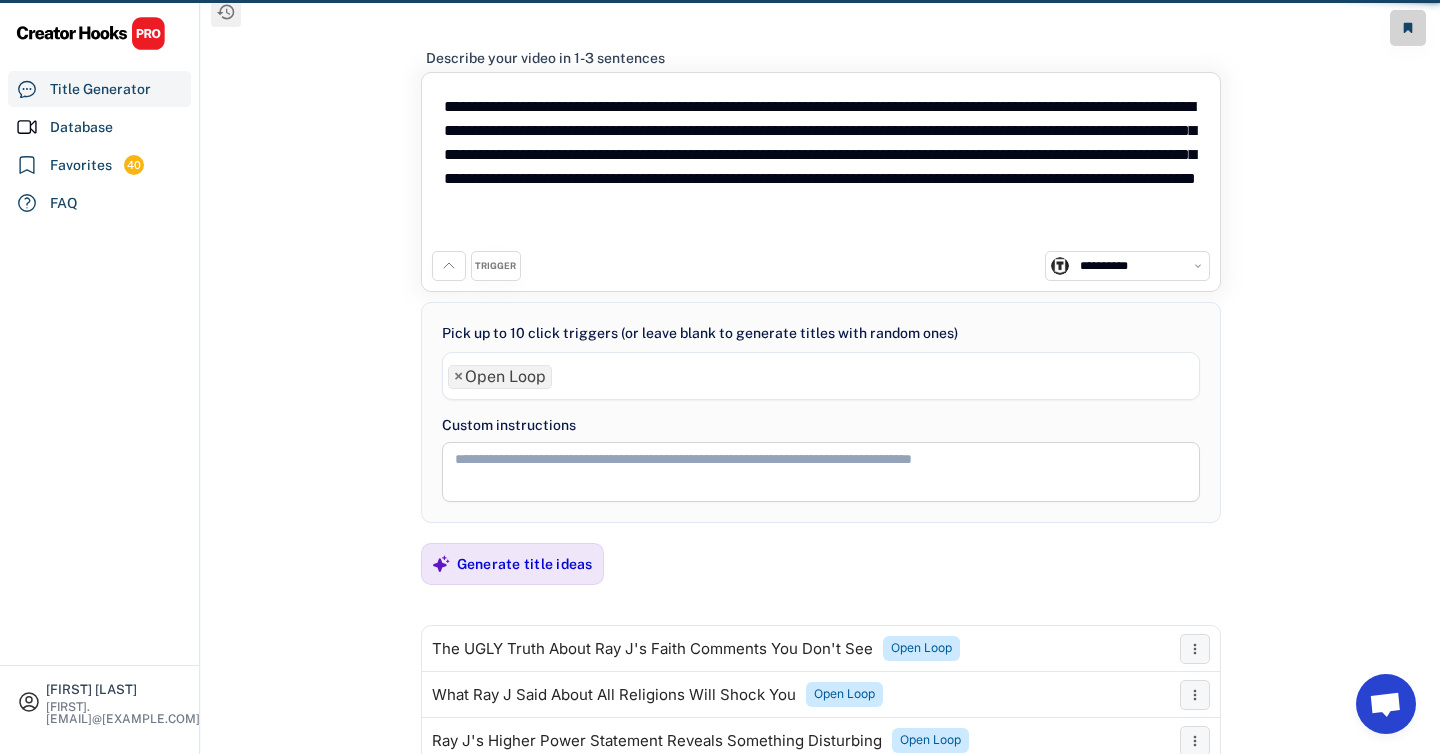 scroll, scrollTop: 433, scrollLeft: 0, axis: vertical 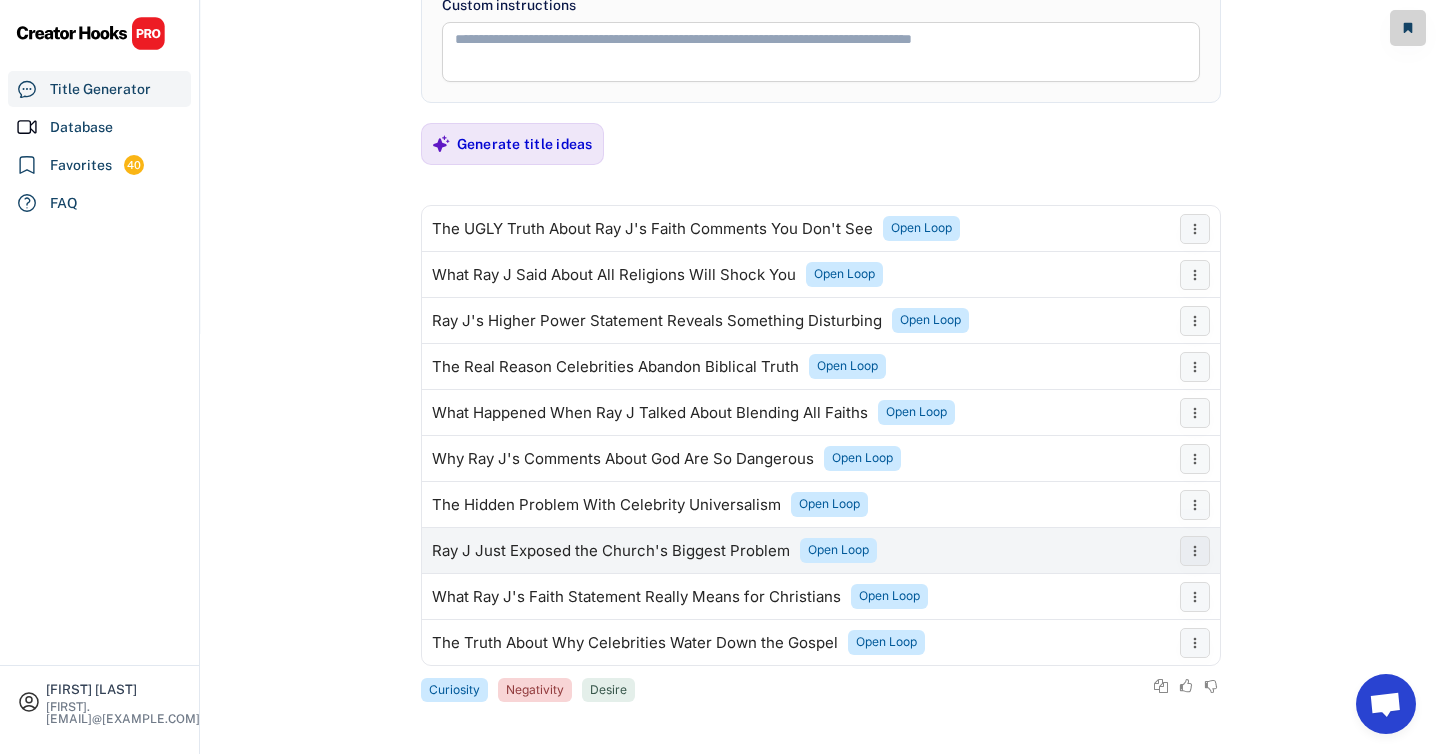 click on "Ray J Just Exposed the Church's Biggest Problem" at bounding box center [611, 551] 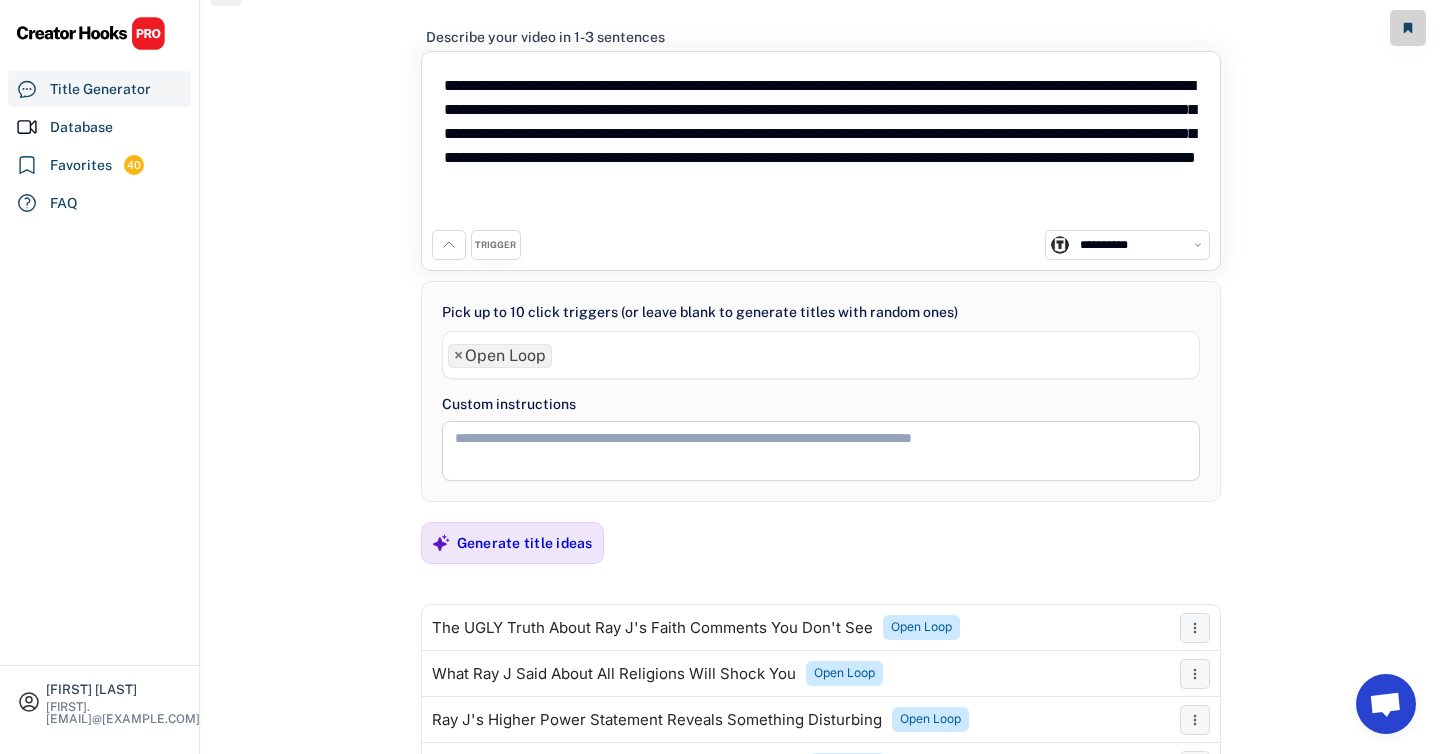 scroll, scrollTop: 0, scrollLeft: 0, axis: both 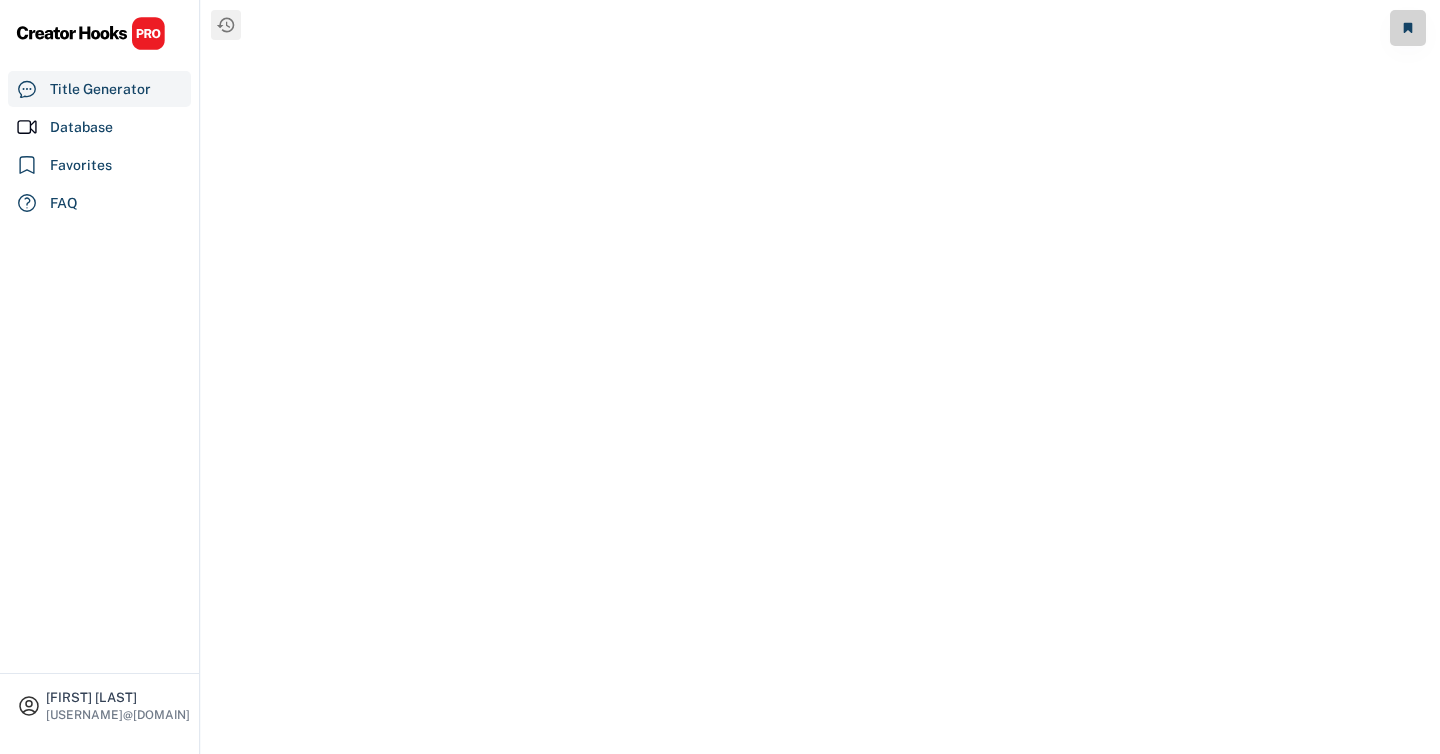 select on "**********" 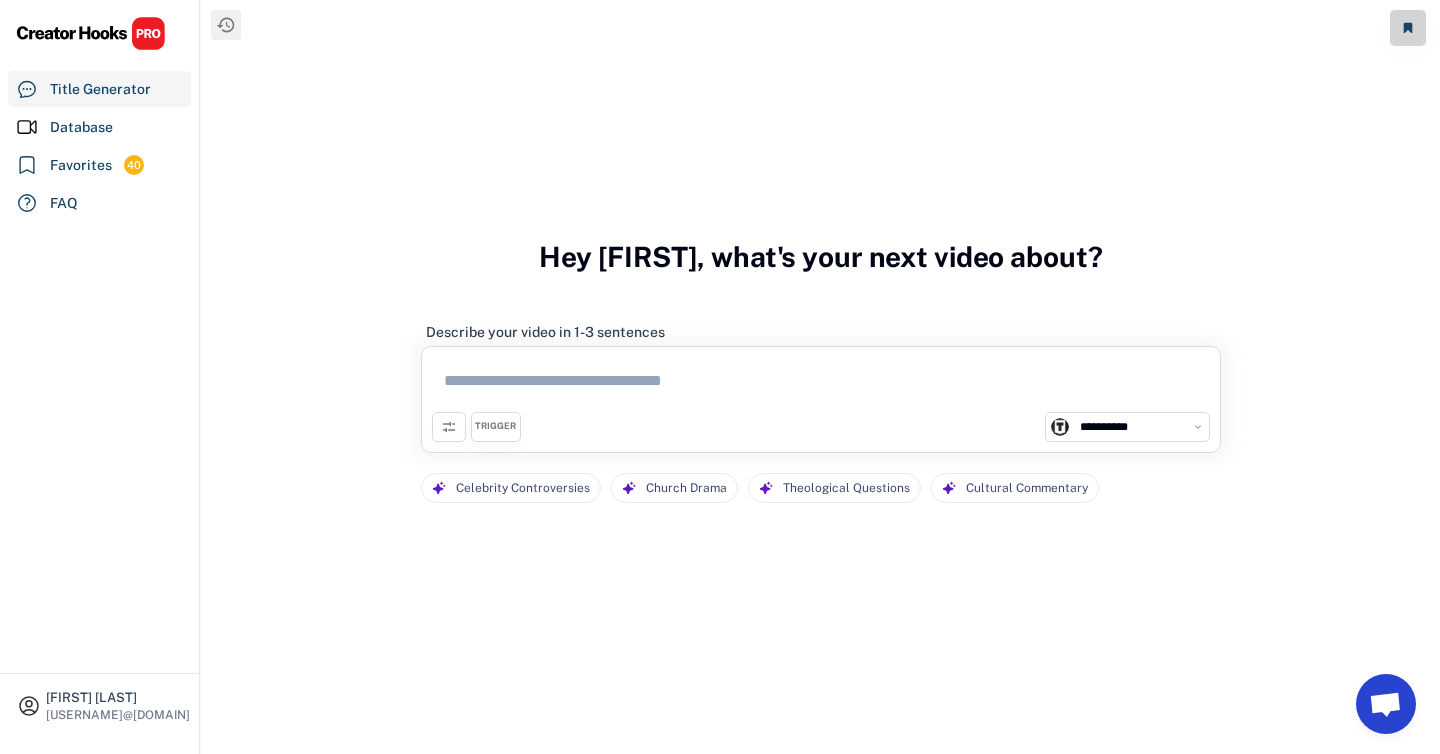 click at bounding box center [821, 384] 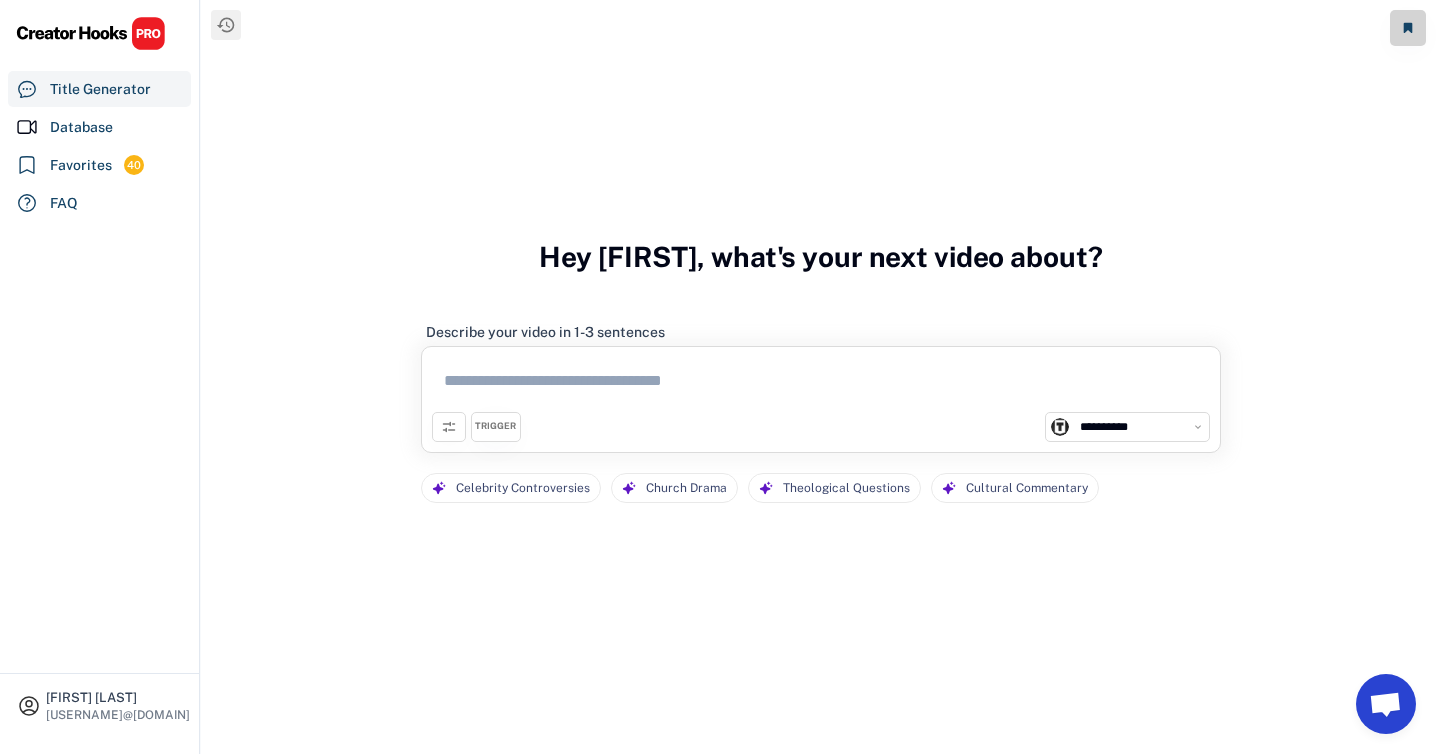 paste on "**********" 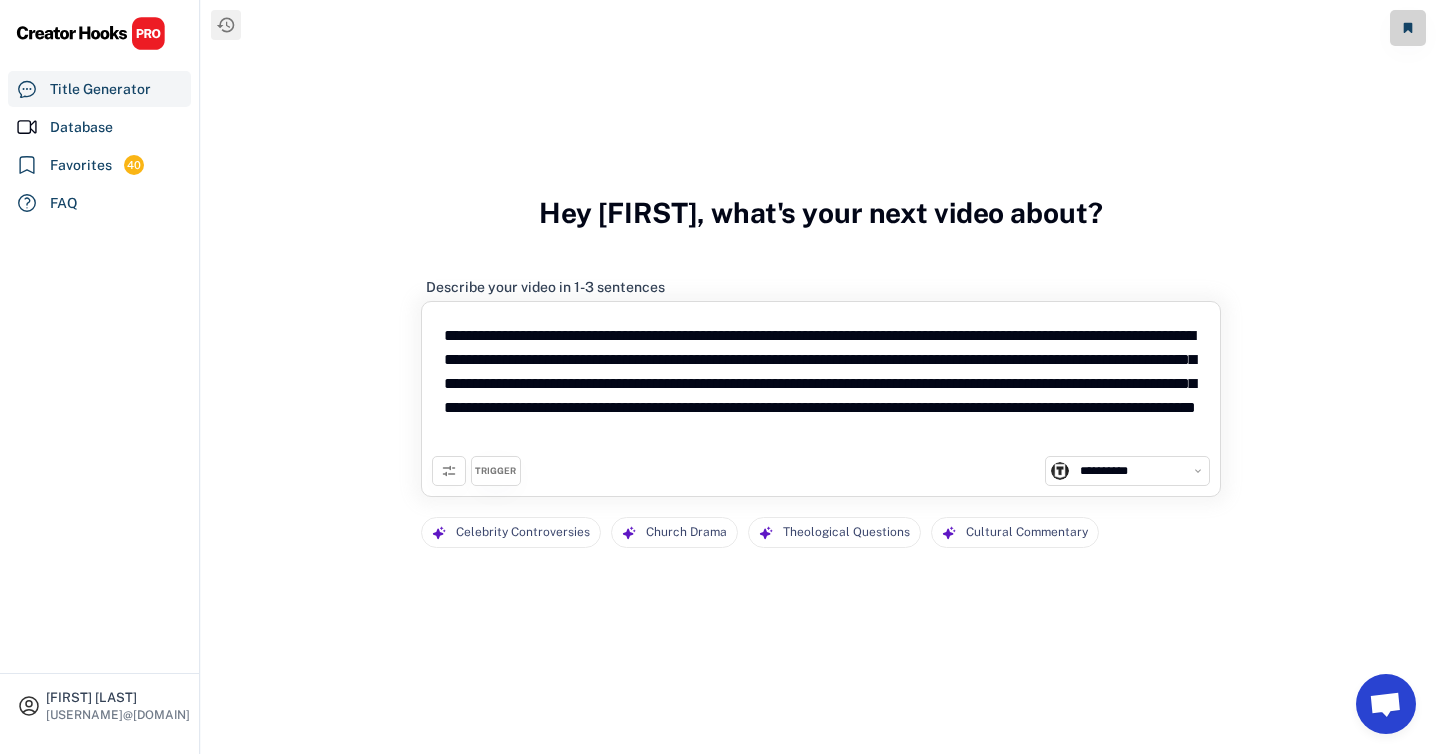 type on "**********" 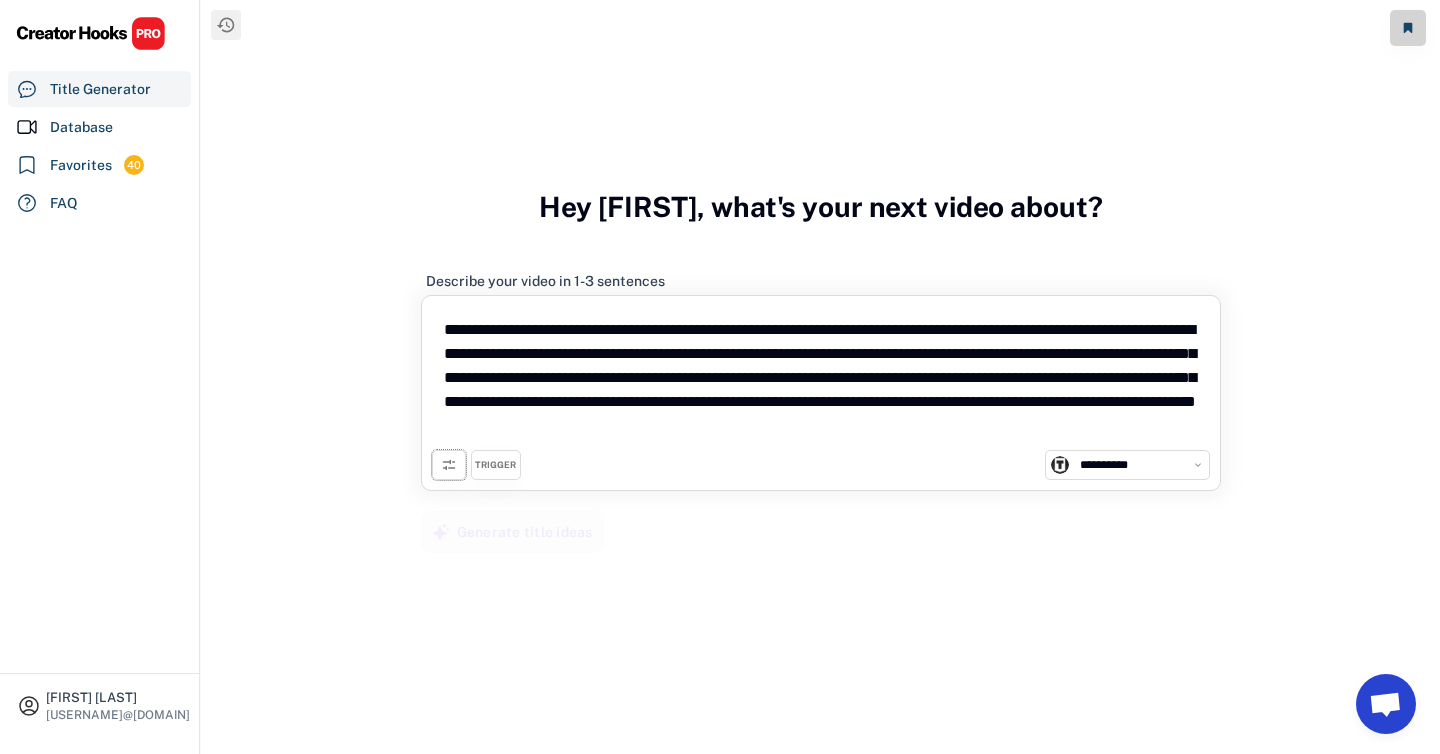 click on "**********" at bounding box center [821, 393] 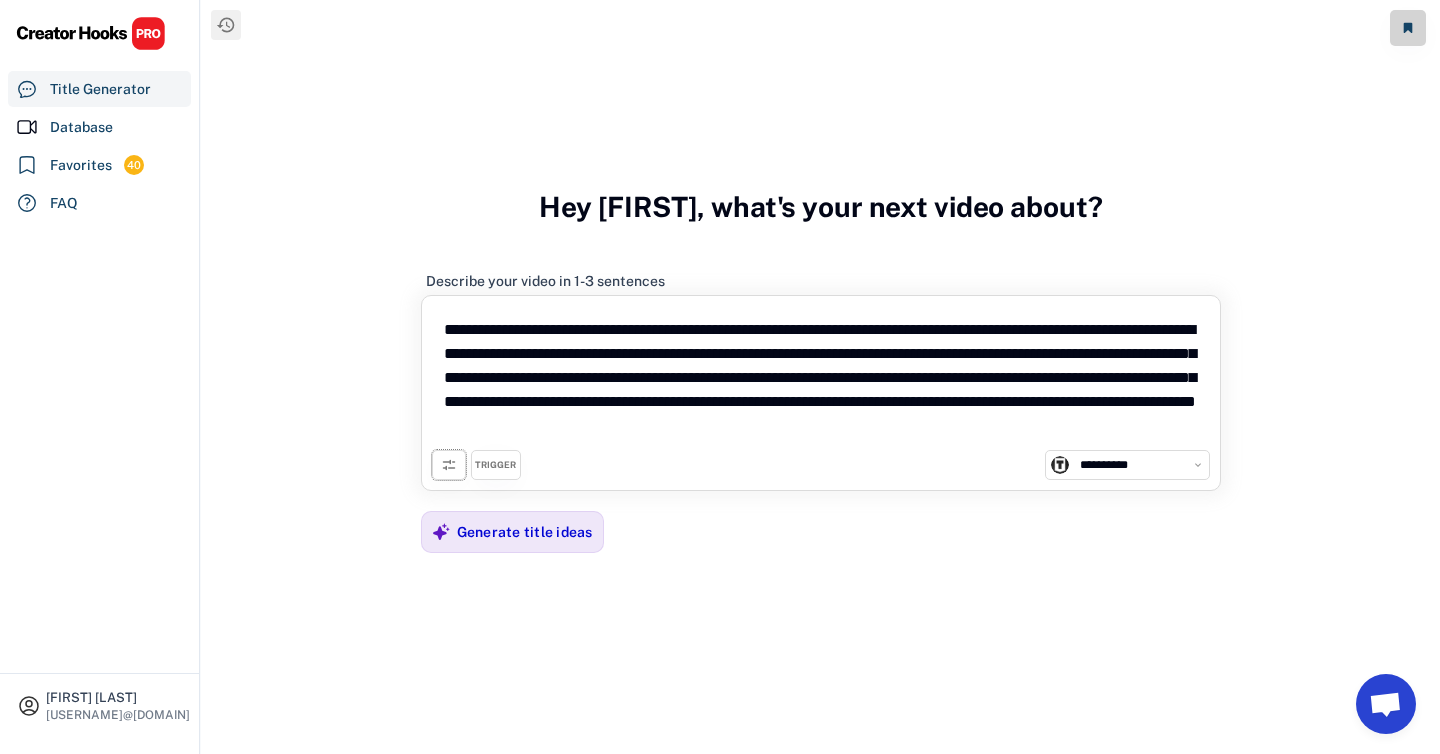 click 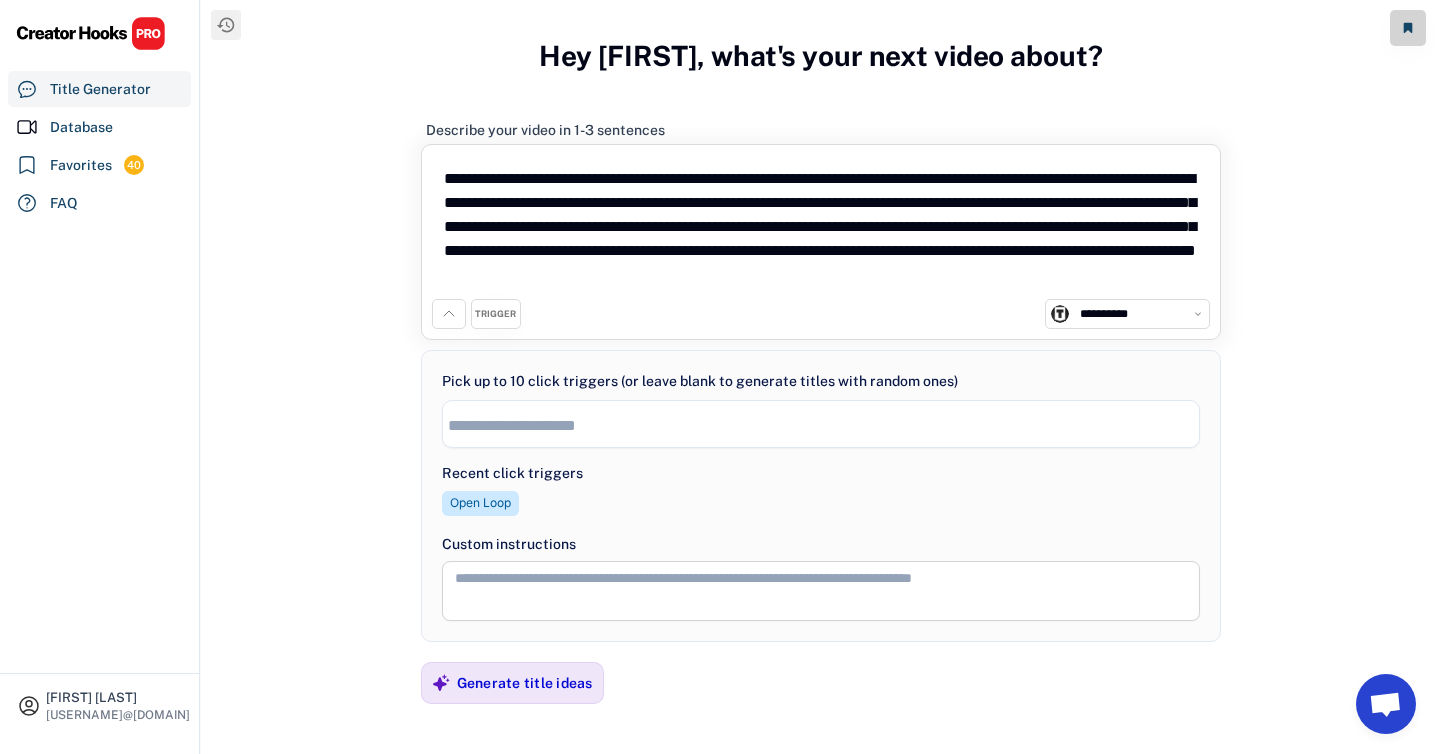click on "Open Loop" at bounding box center [480, 503] 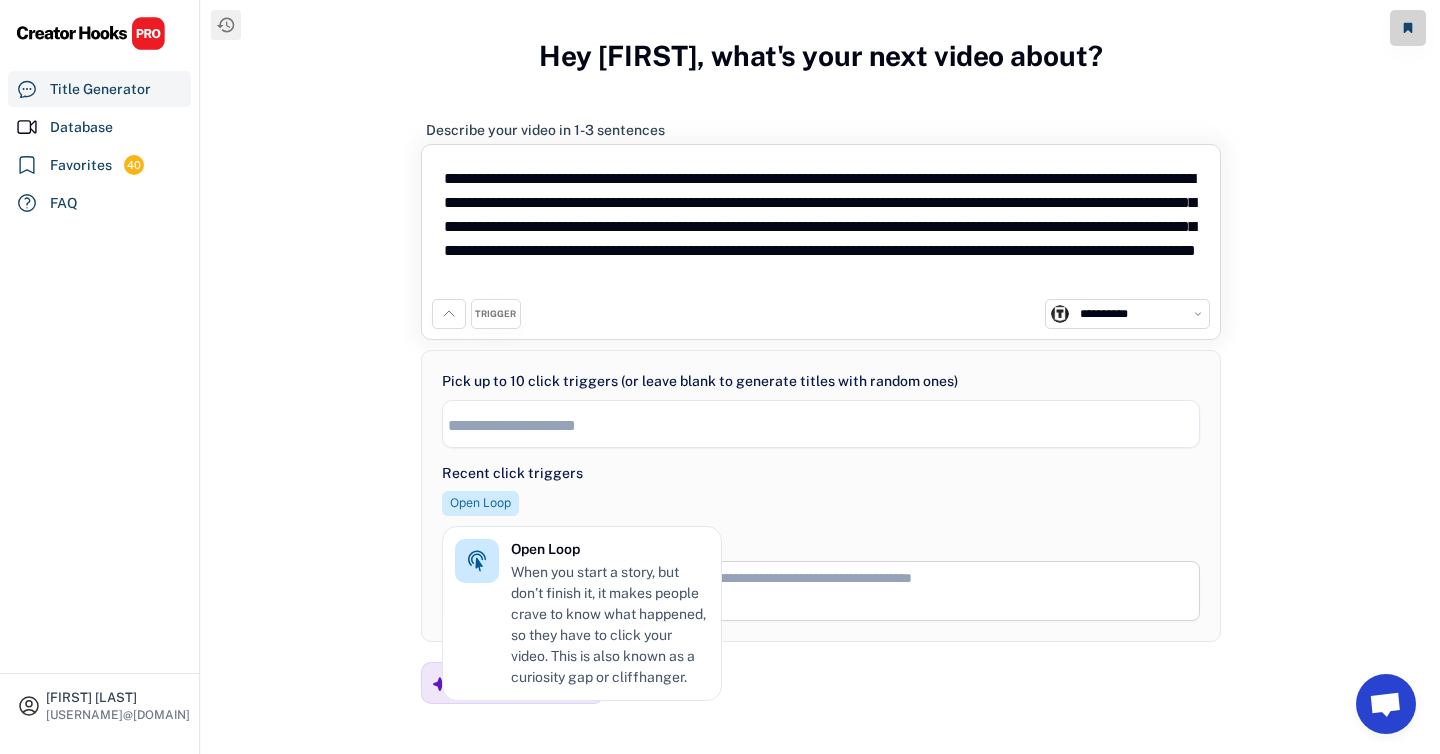 click on "Open Loop" at bounding box center [480, 503] 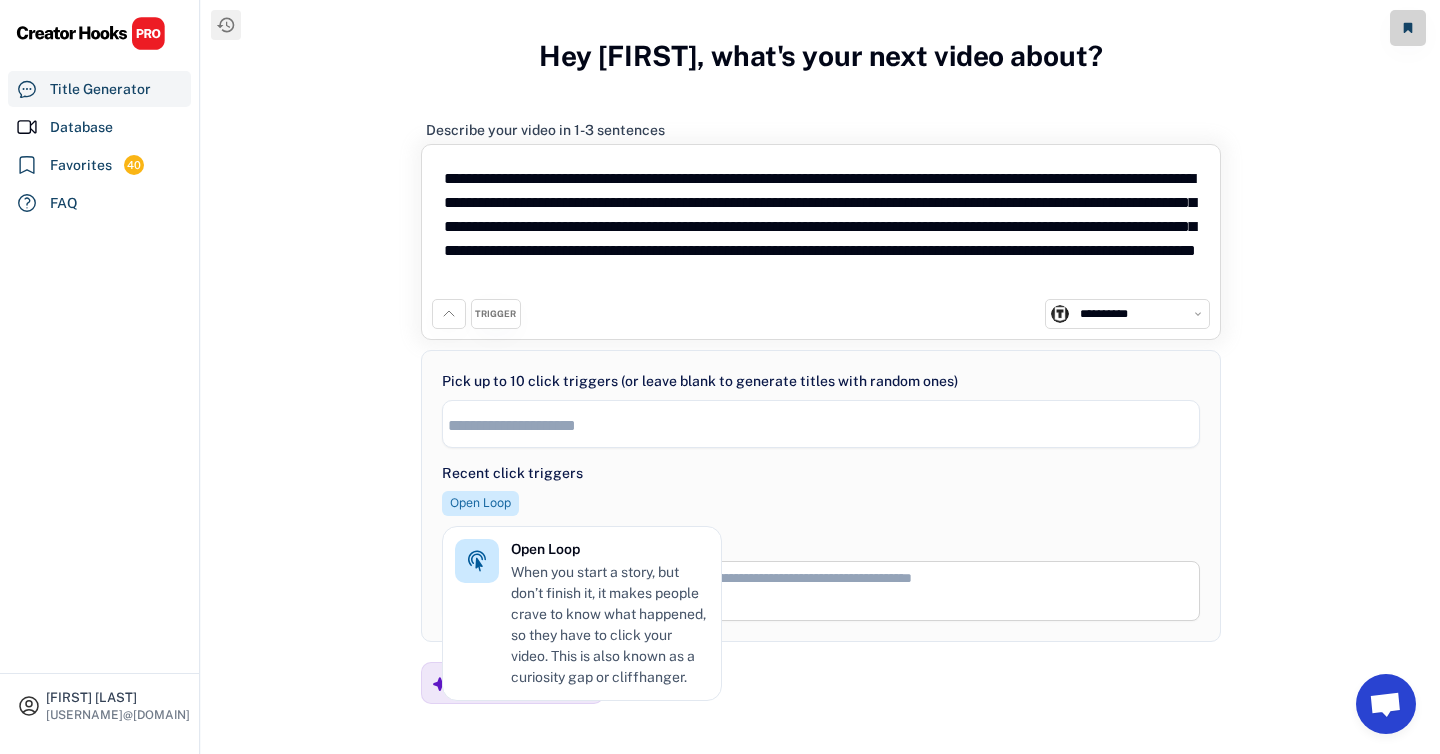 select on "**********" 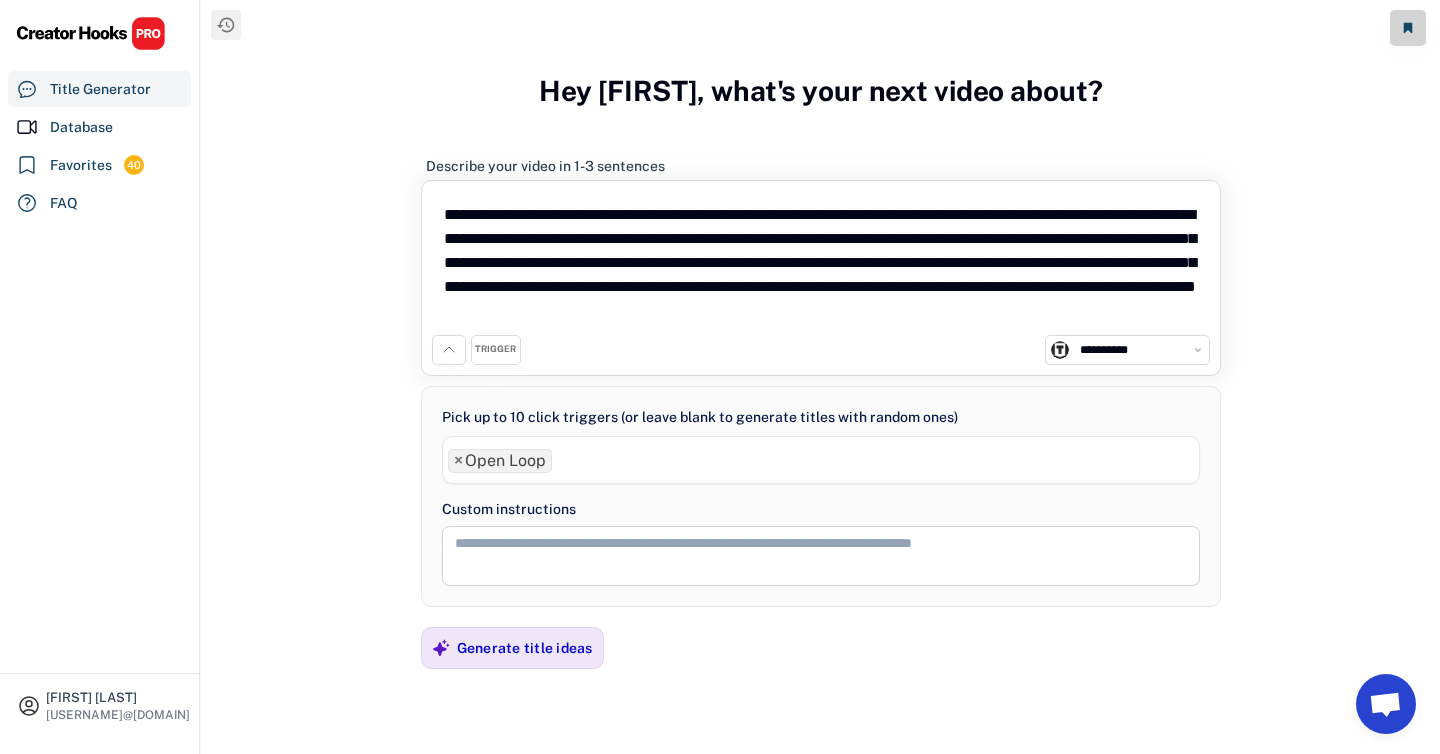 scroll, scrollTop: 442, scrollLeft: 0, axis: vertical 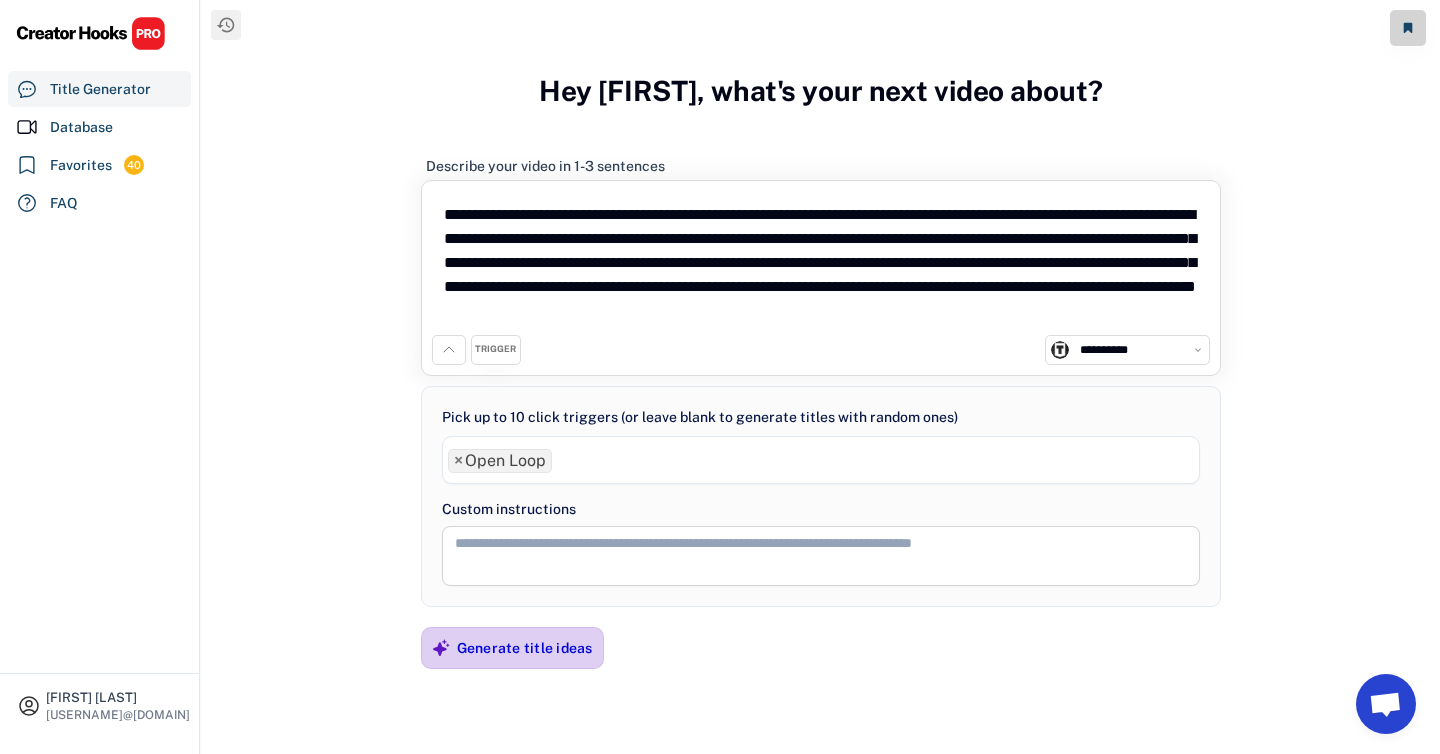click on "**********" at bounding box center (821, 378) 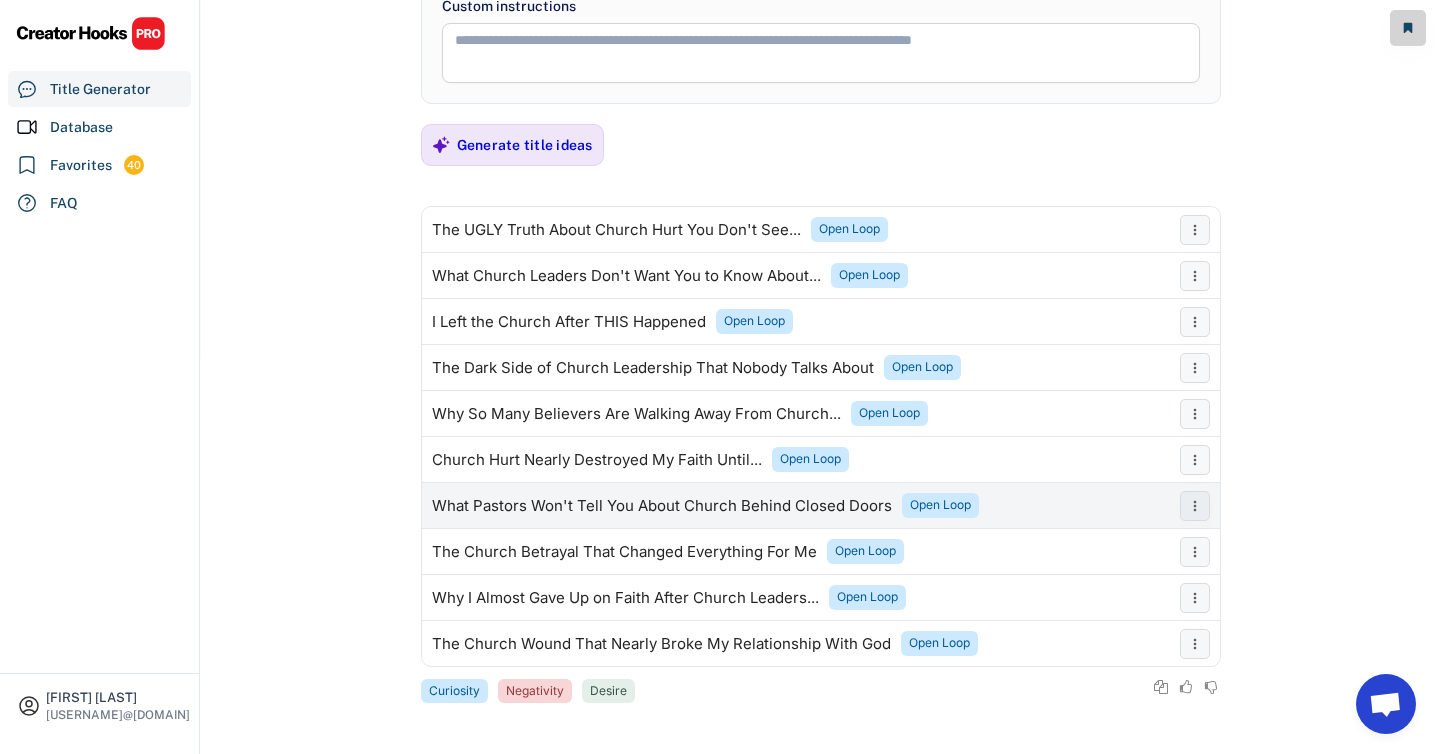 scroll, scrollTop: 409, scrollLeft: 0, axis: vertical 